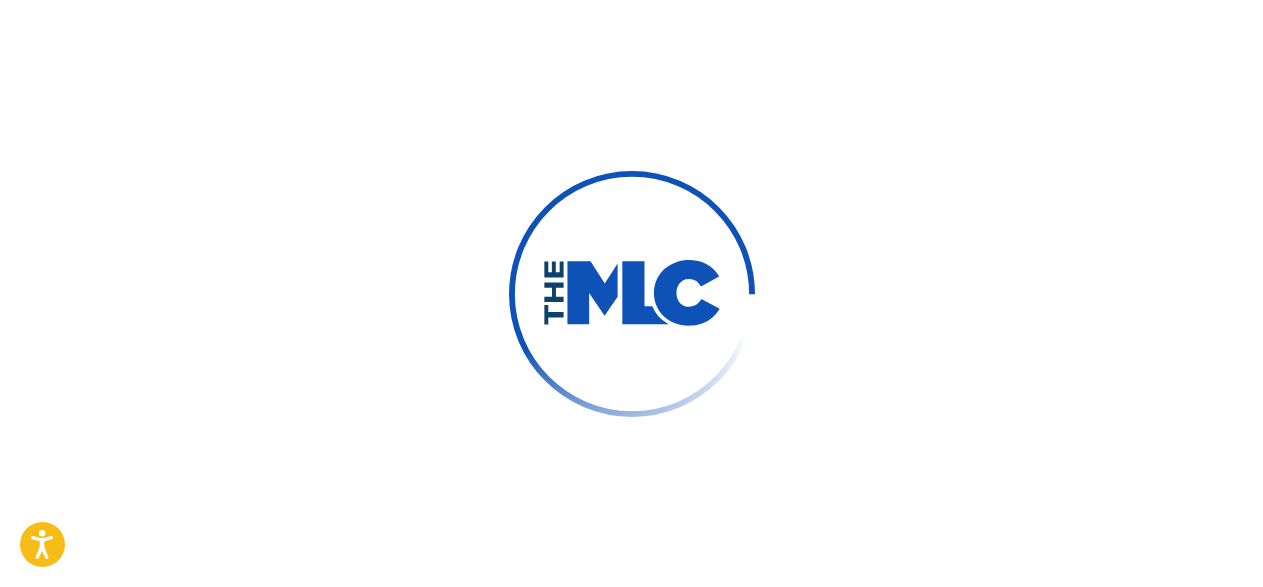 scroll, scrollTop: 0, scrollLeft: 0, axis: both 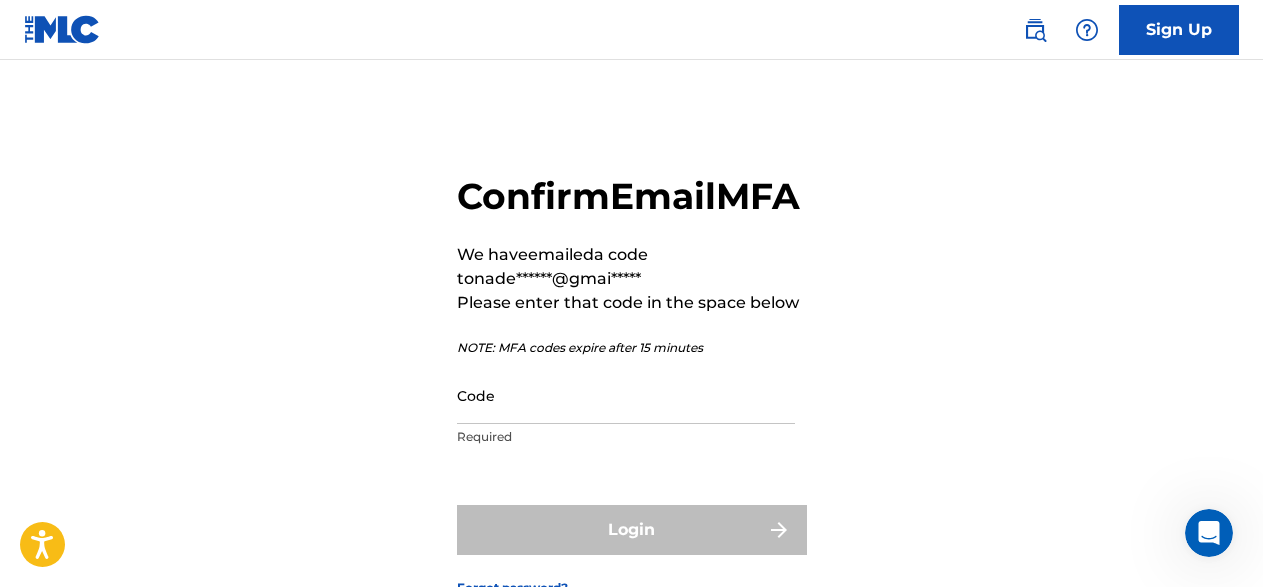 click on "Code" at bounding box center (626, 395) 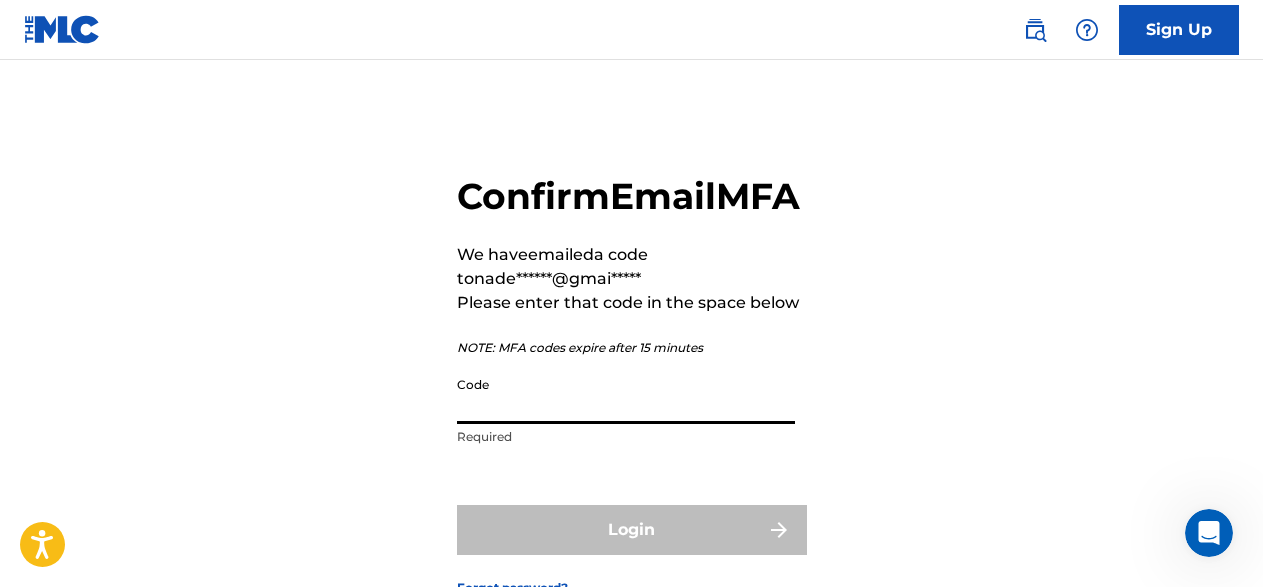 paste on "430422" 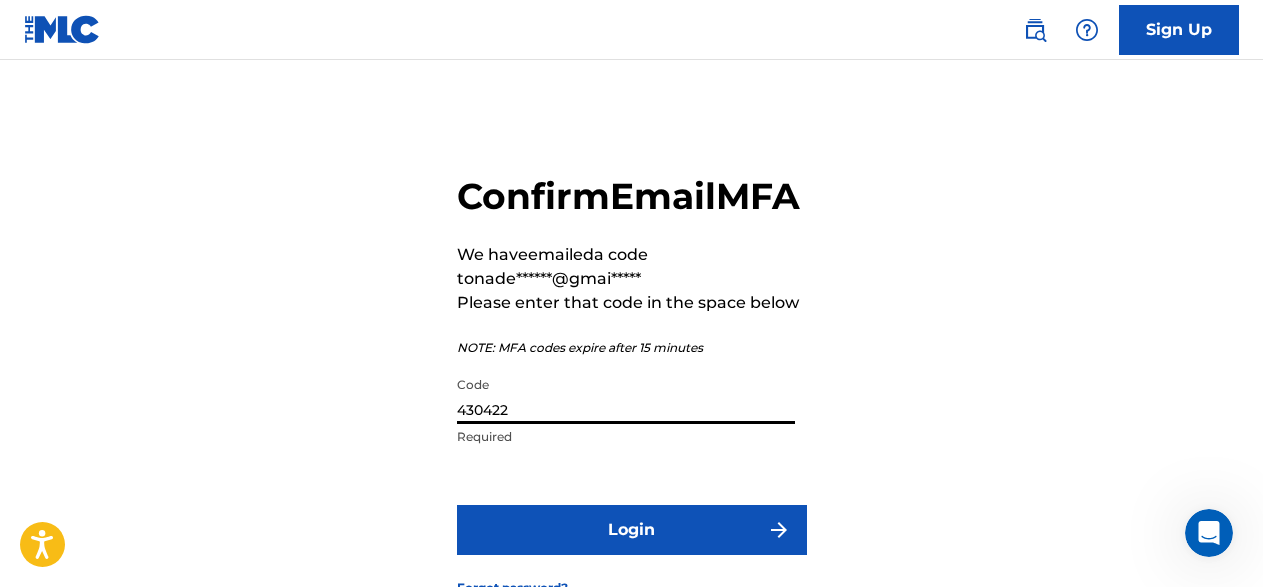 type on "430422" 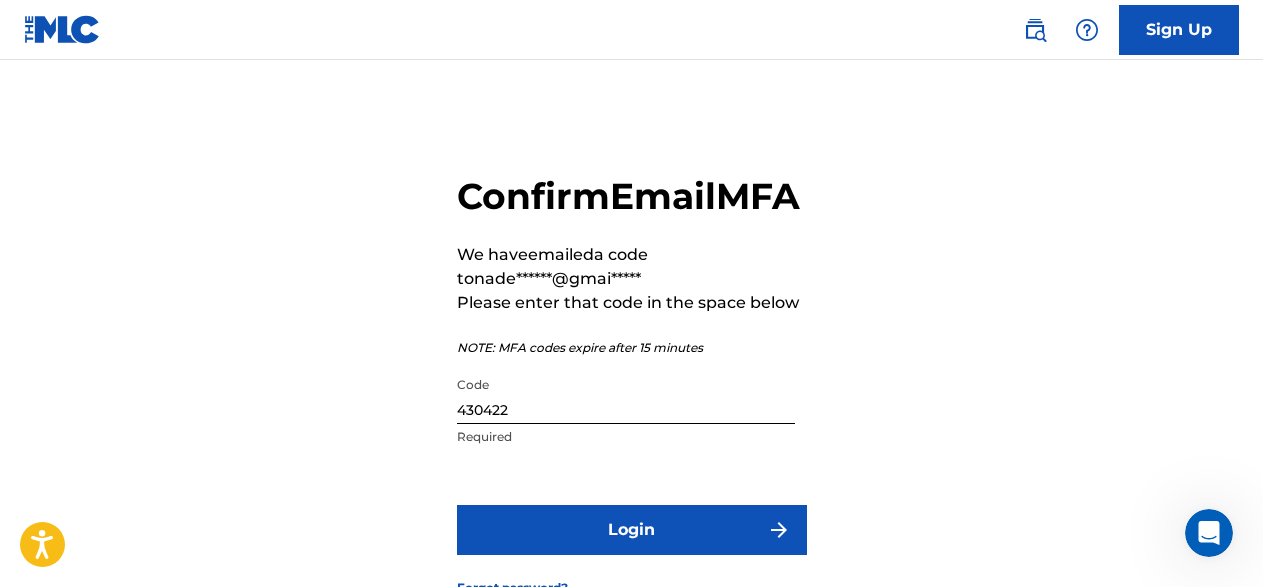 click on "Login" at bounding box center (632, 530) 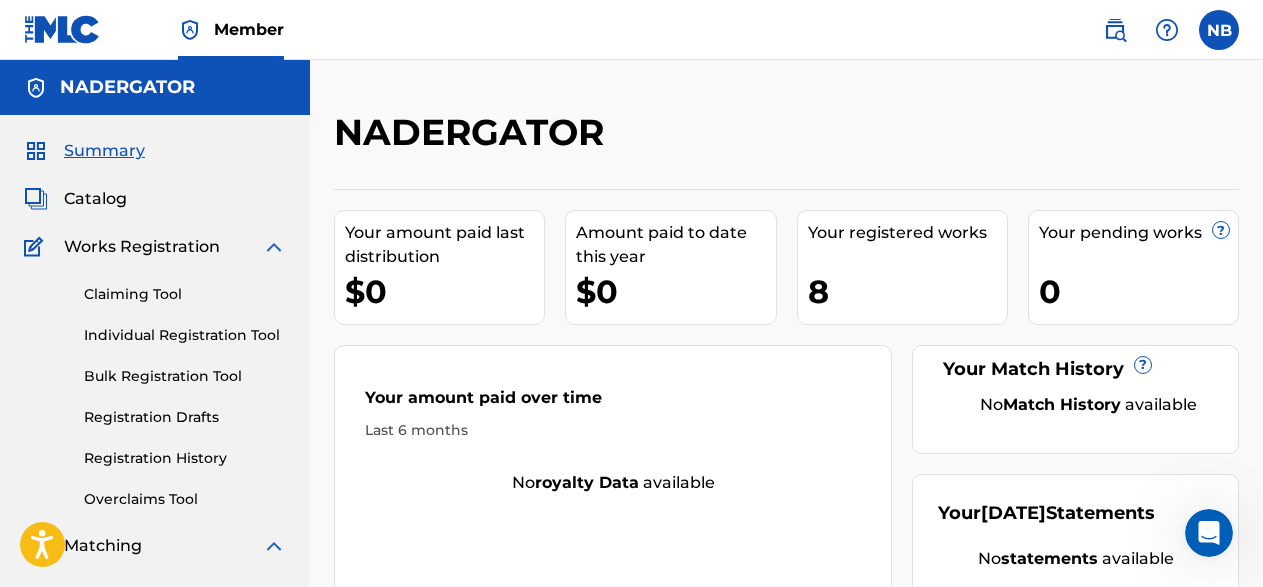 scroll, scrollTop: 0, scrollLeft: 0, axis: both 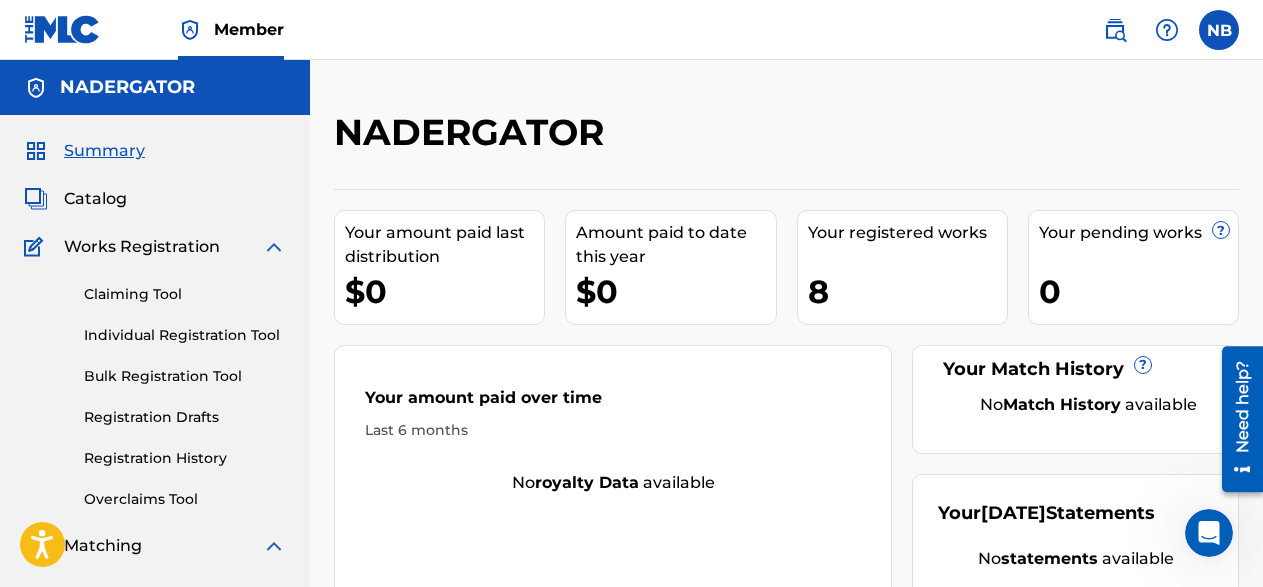 click on "Individual Registration Tool" at bounding box center [185, 335] 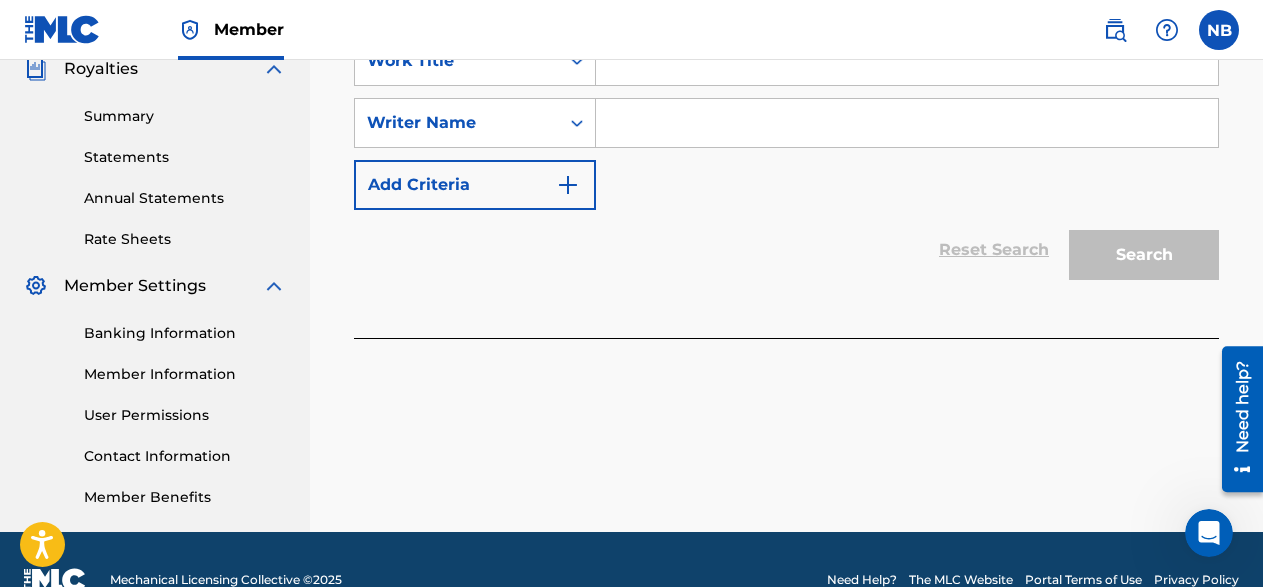 scroll, scrollTop: 0, scrollLeft: 0, axis: both 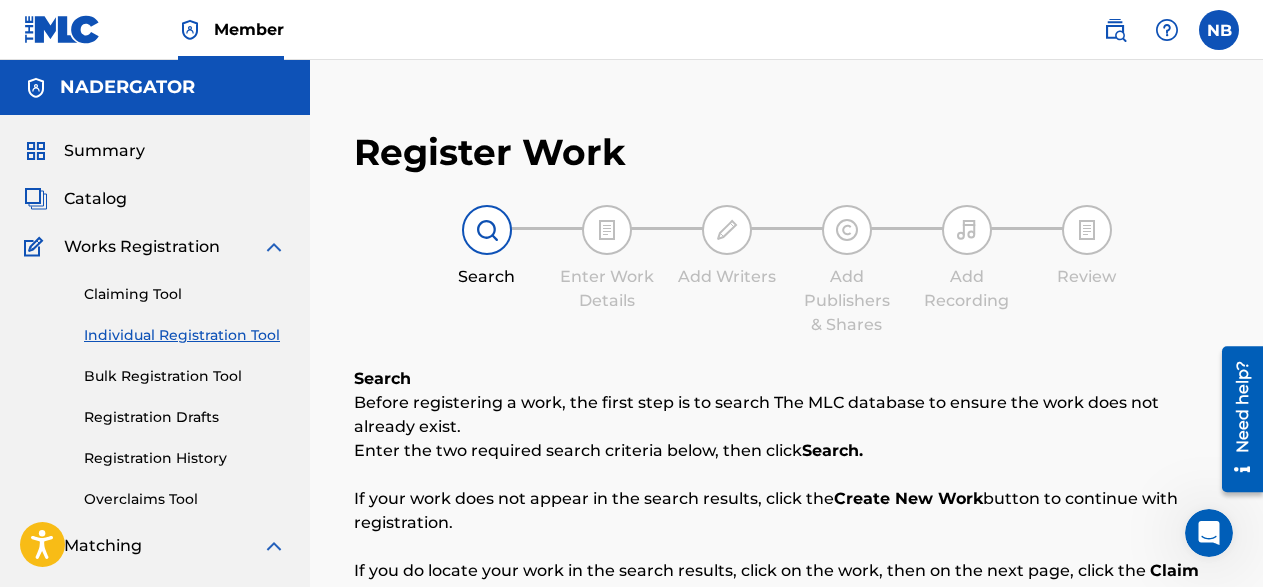 click on "Catalog" at bounding box center [95, 199] 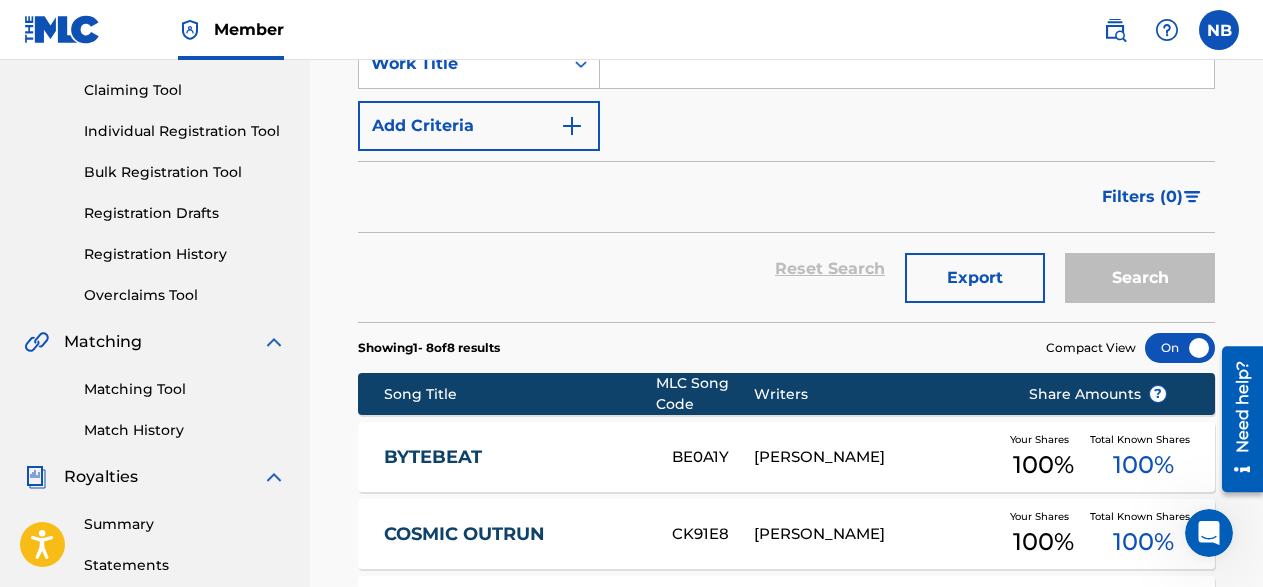 scroll, scrollTop: 0, scrollLeft: 0, axis: both 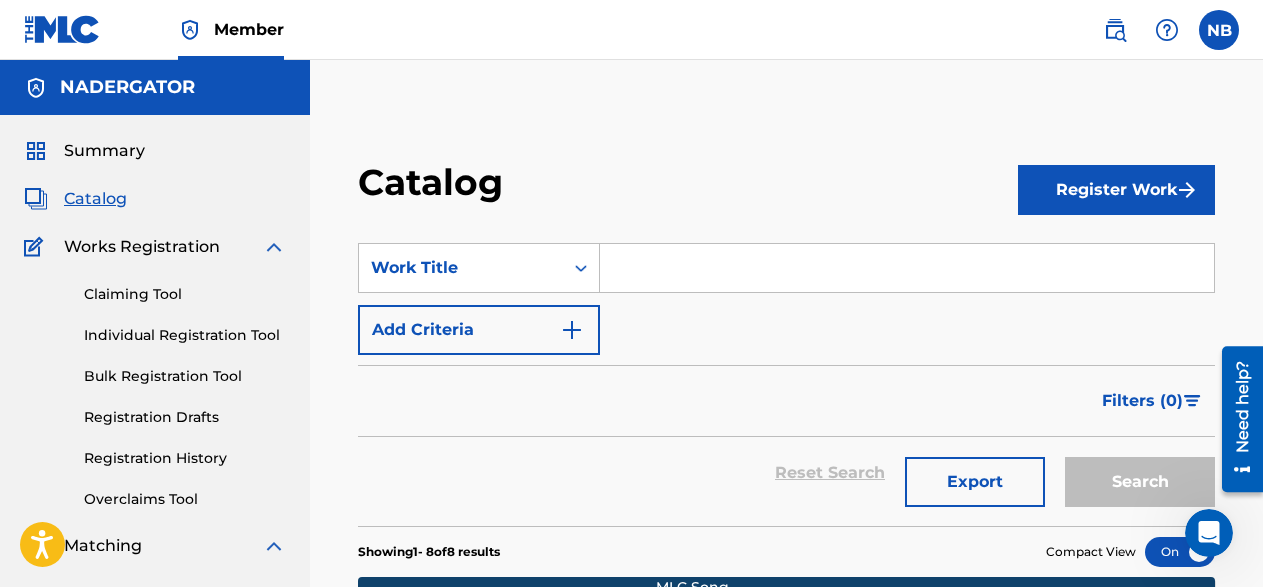 click on "Register Work" at bounding box center [1116, 190] 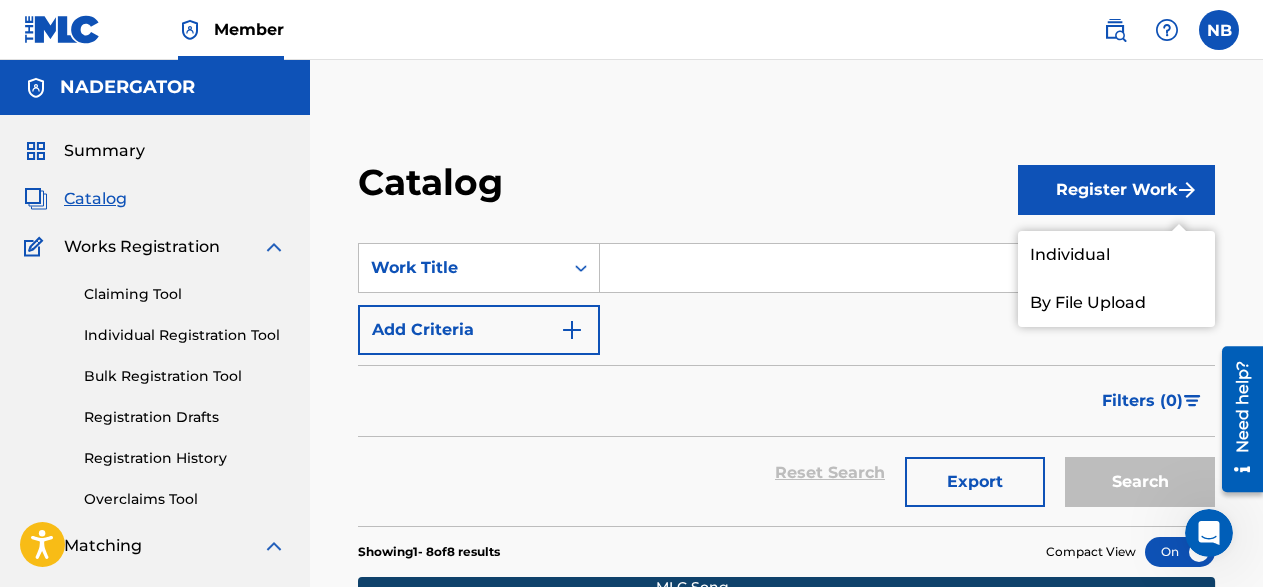 click on "Individual" at bounding box center [1116, 255] 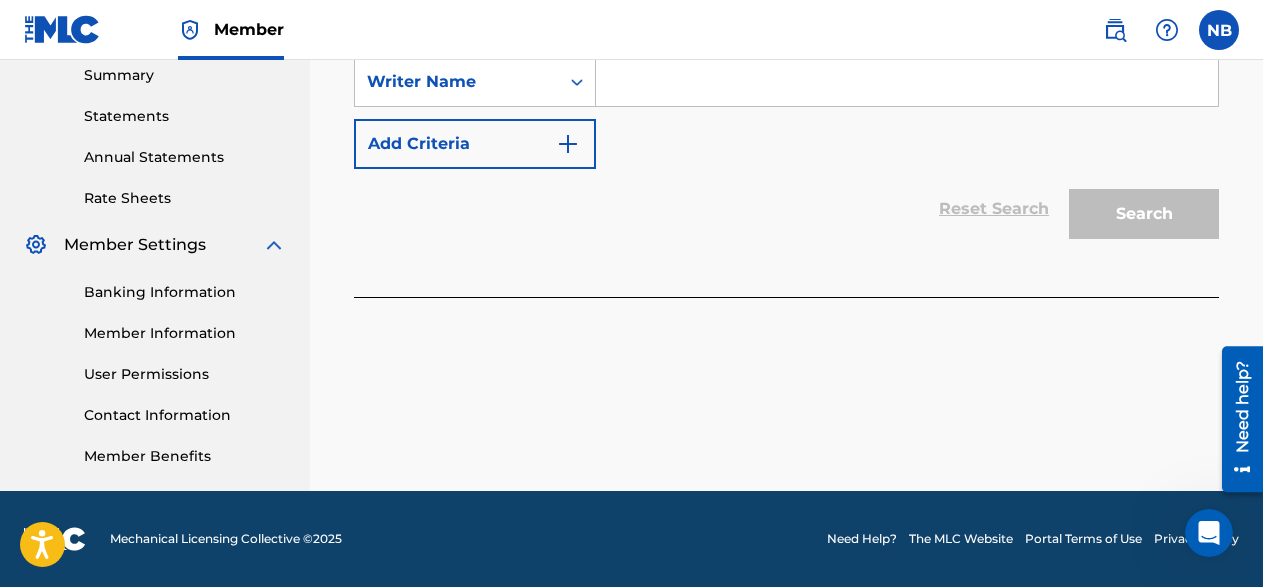 scroll, scrollTop: 449, scrollLeft: 0, axis: vertical 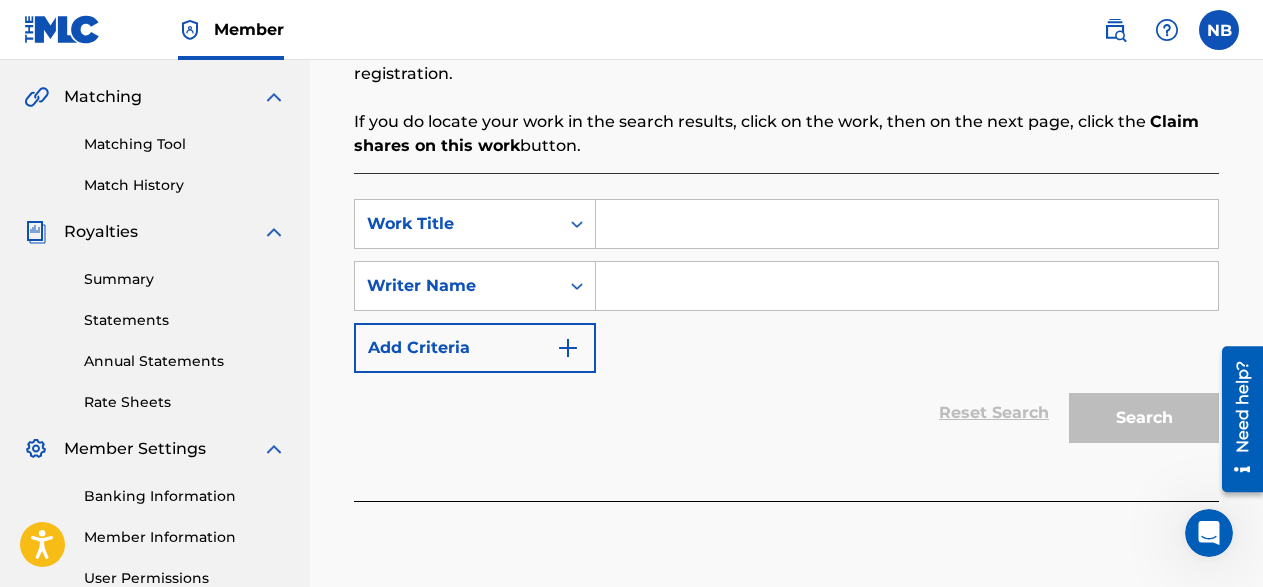 click at bounding box center (907, 224) 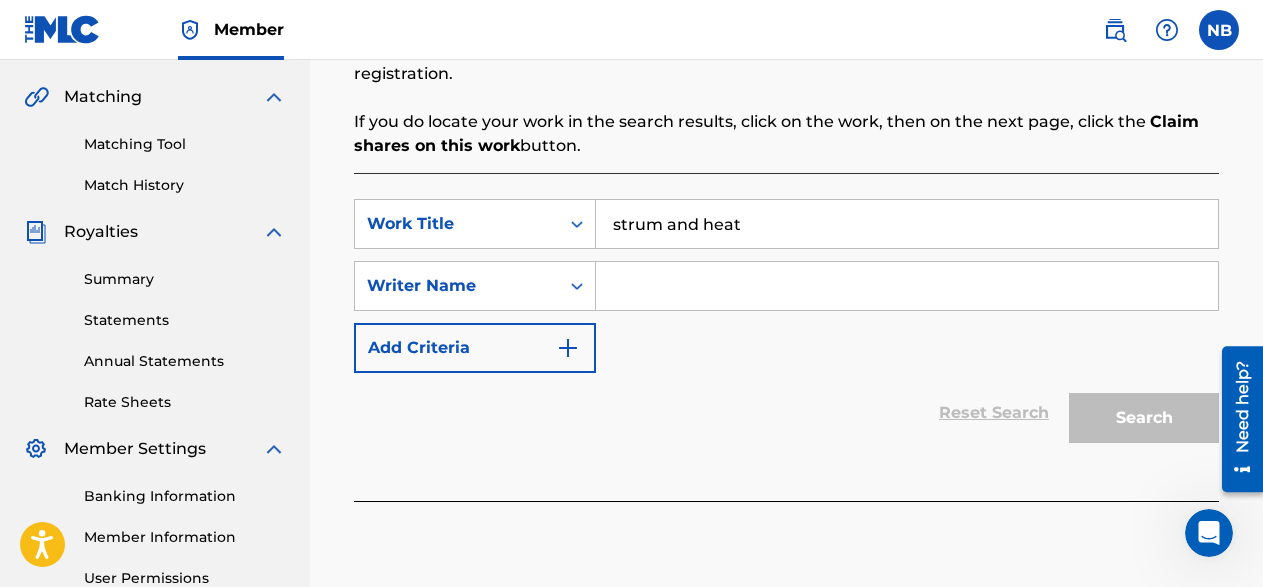 drag, startPoint x: 769, startPoint y: 224, endPoint x: 93, endPoint y: 224, distance: 676 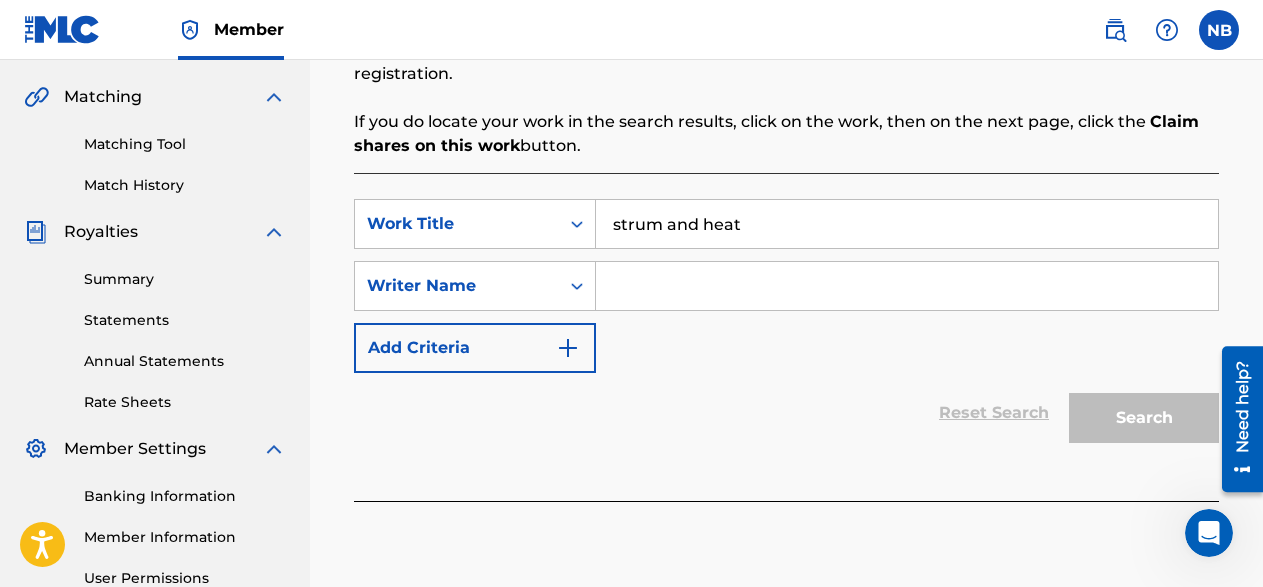 type on "strum and heat" 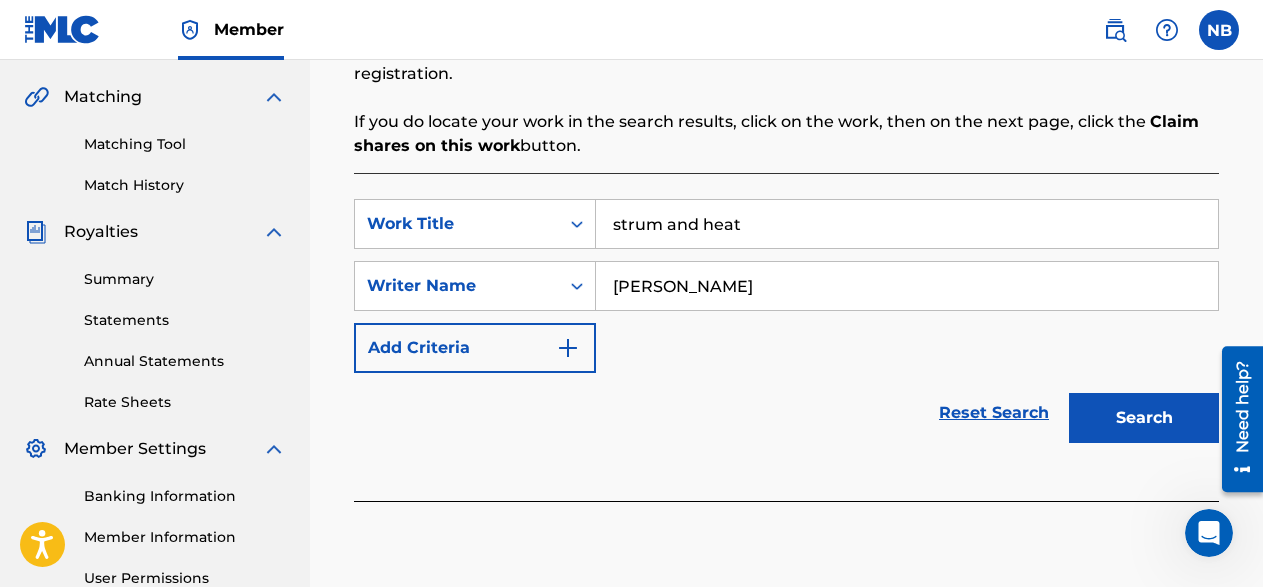 type on "[PERSON_NAME]" 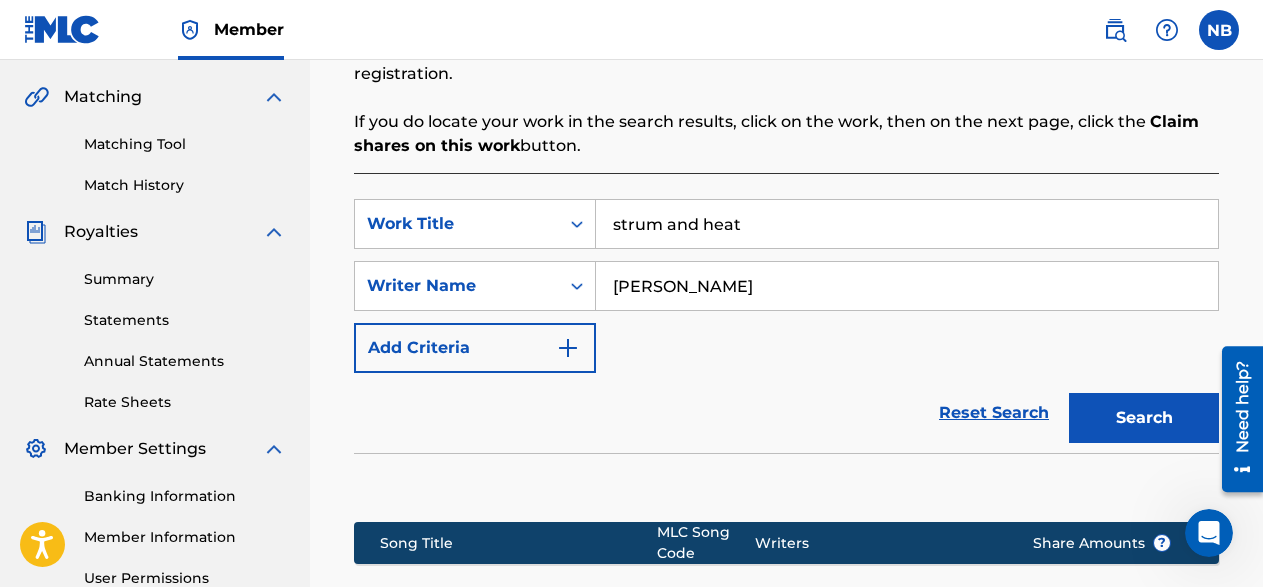 scroll, scrollTop: 653, scrollLeft: 0, axis: vertical 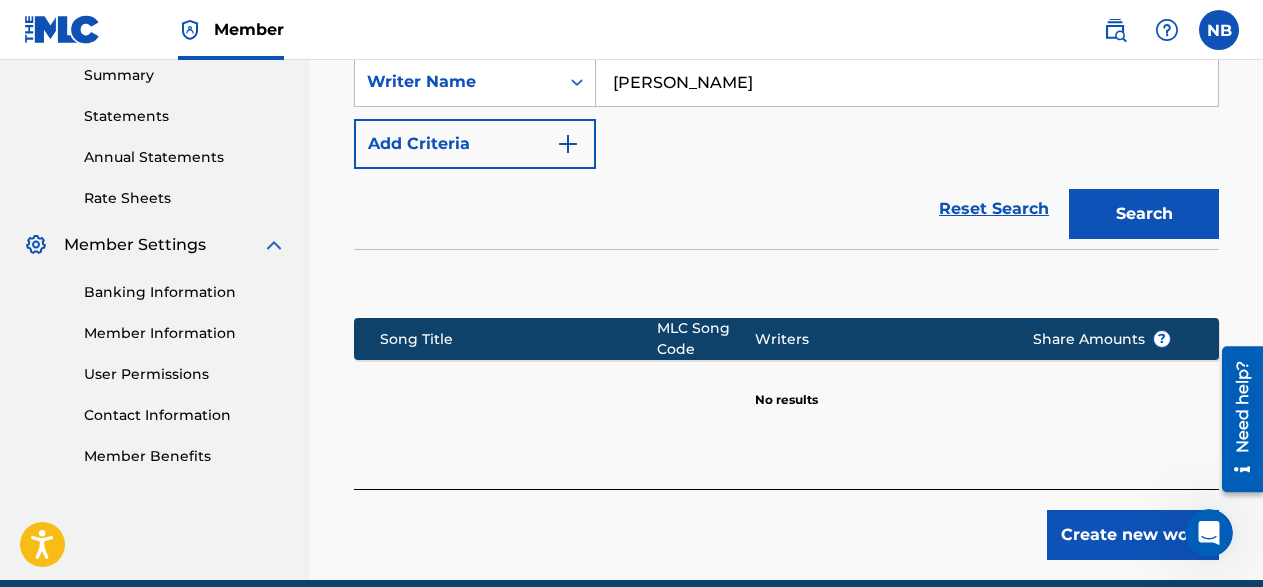 click on "Create new work" at bounding box center (1133, 535) 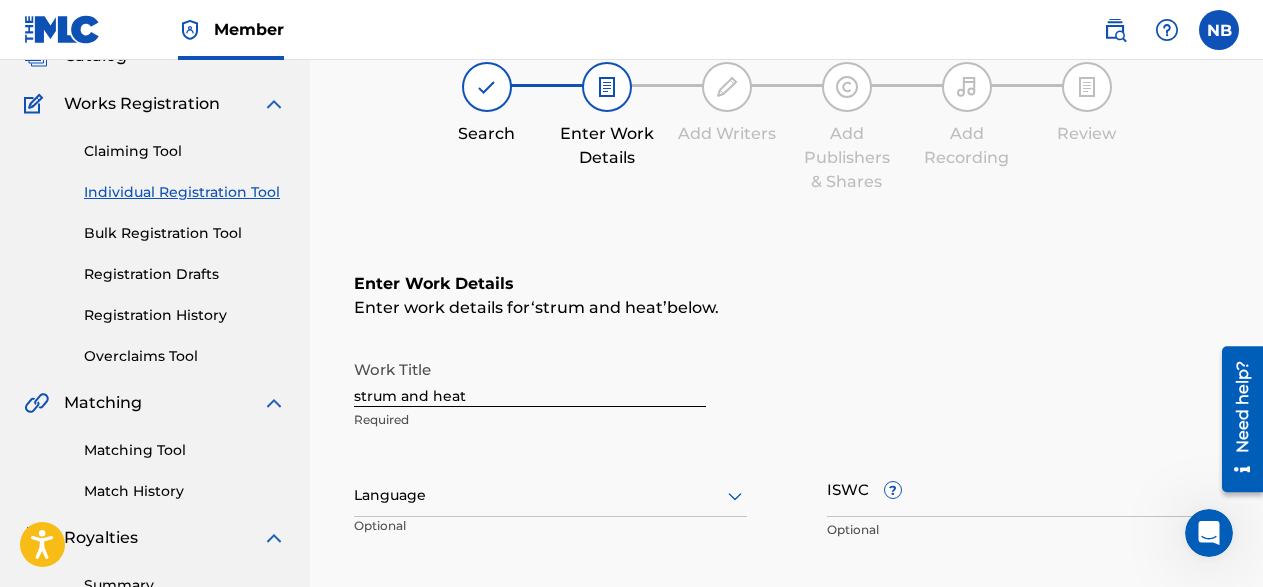 scroll, scrollTop: 245, scrollLeft: 0, axis: vertical 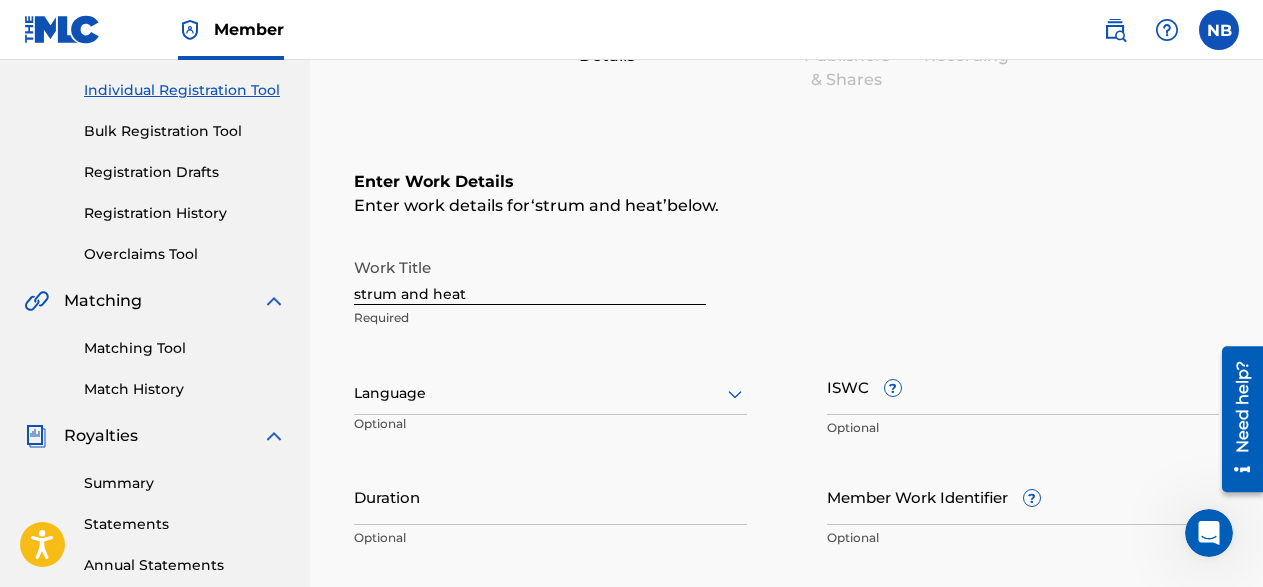 click on "strum and heat" at bounding box center [530, 276] 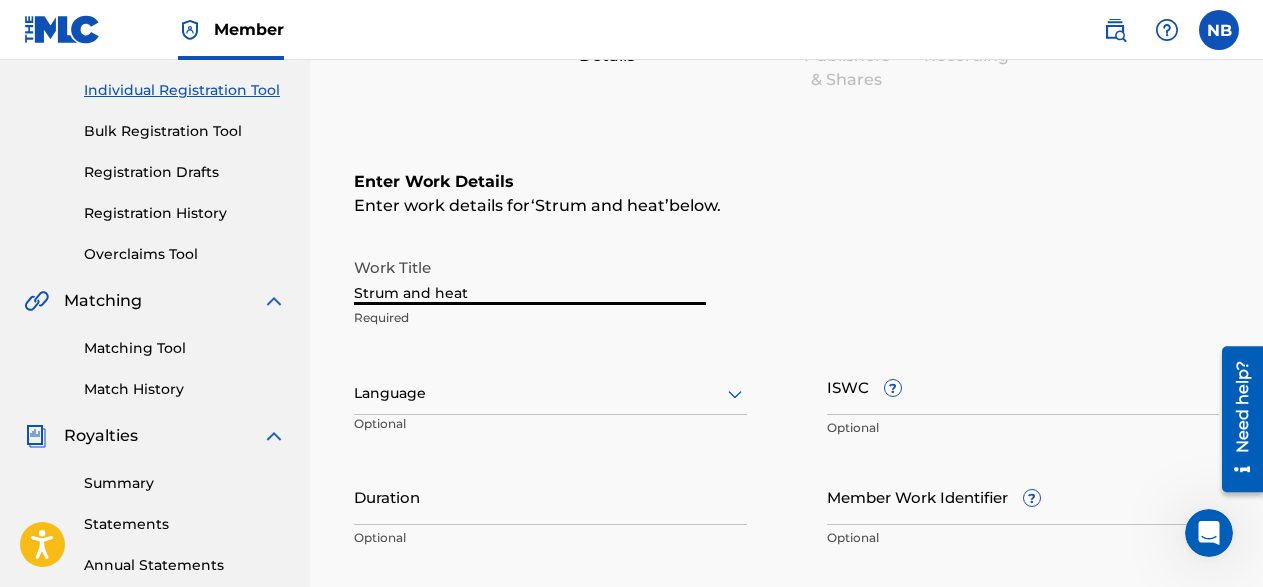 type on "Strum and heat" 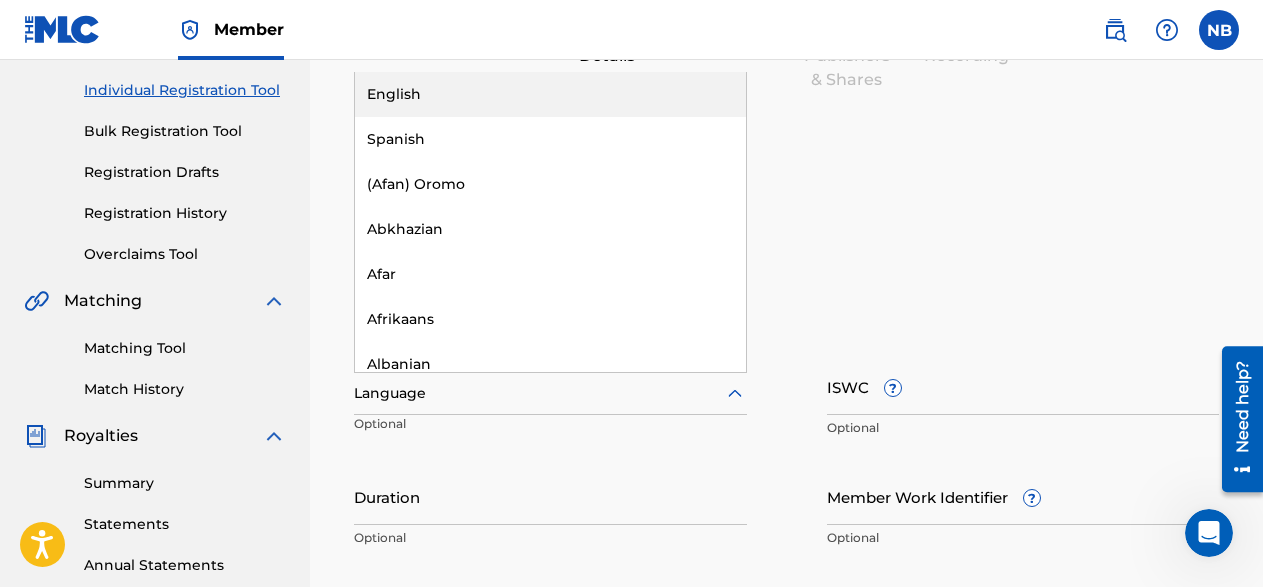 click on "English" at bounding box center [550, 94] 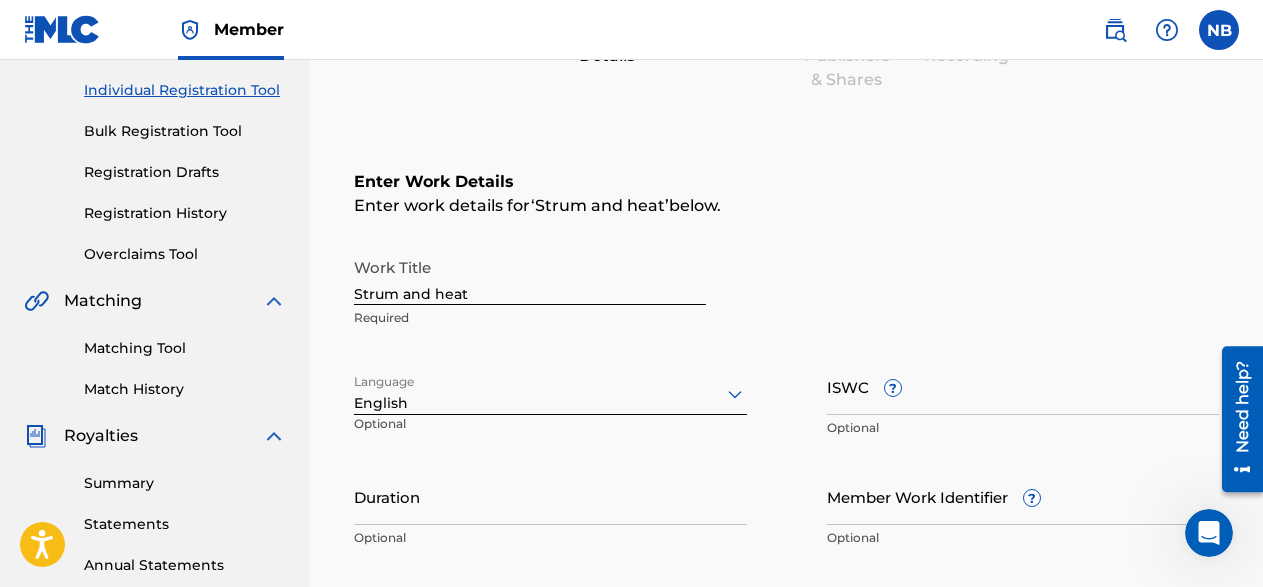 scroll, scrollTop: 347, scrollLeft: 0, axis: vertical 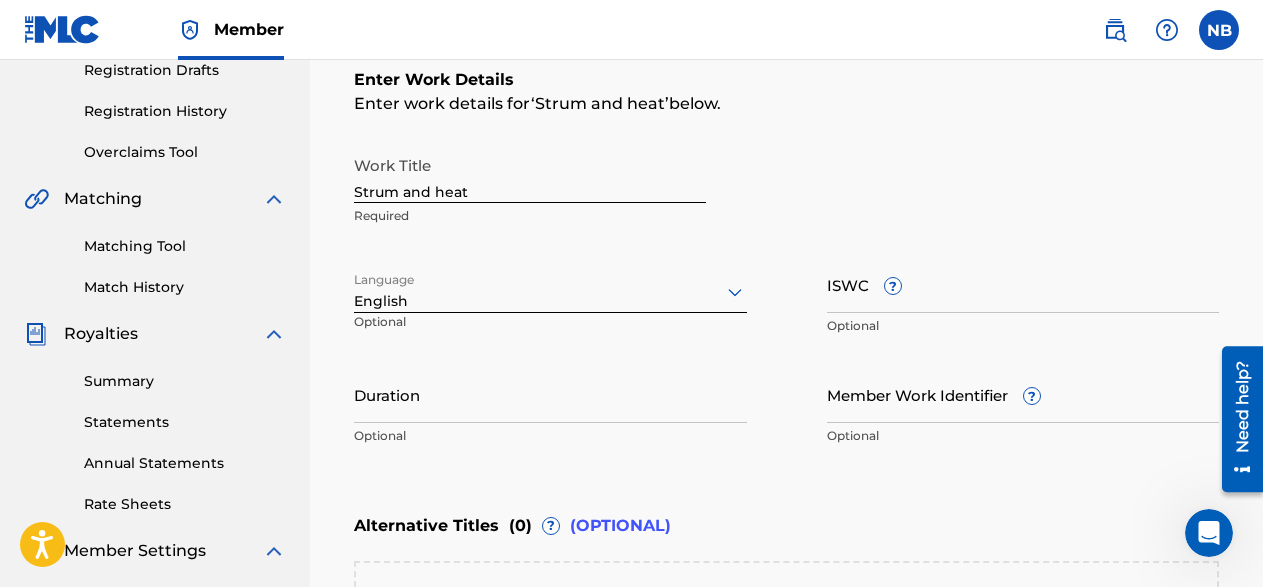 click on "English" at bounding box center [550, 301] 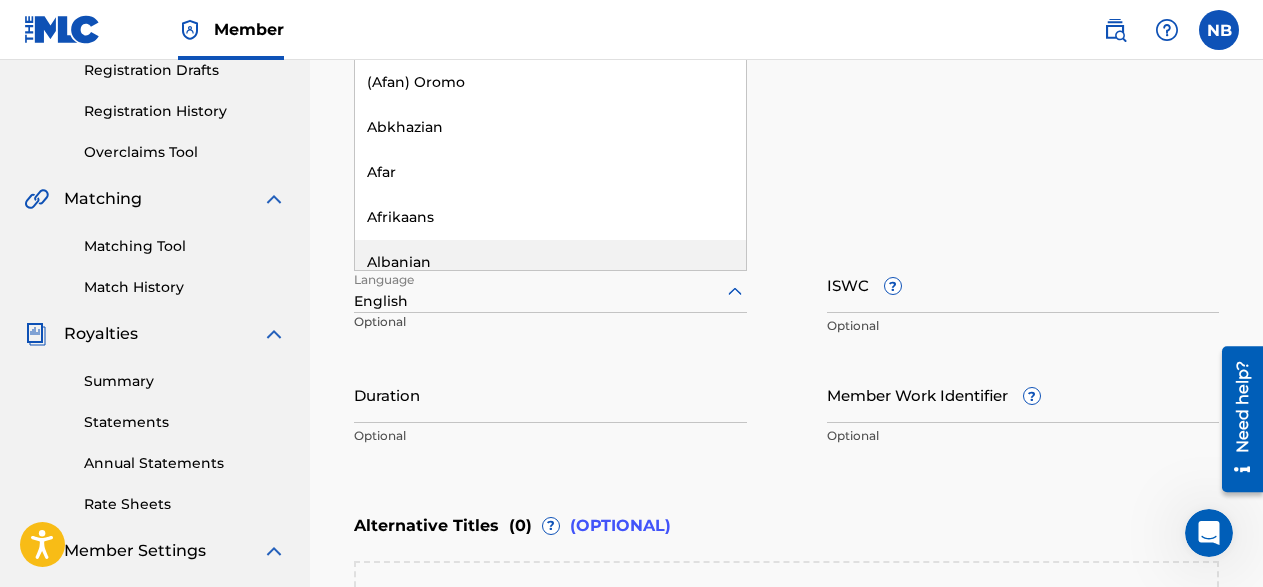 click on "Work Title   Strum and heat Required Language option English, selected. 153 results available. Use Up and Down to choose options, press Enter to select the currently focused option, press Escape to exit the menu, press Tab to select the option and exit the menu. English English Spanish (Afan) Oromo Abkhazian Afar Afrikaans Albanian Amharic Arabic Armenian Assamese Aymara Azerbaijani Bashkir Basque Bengali [PERSON_NAME] Bihari Bislama Breton Bulgarian Burmese Byelorussian Cambodian Catalan Chinese Corsican Croatian Czech Danish Dutch Esperanto Estonian Faeroese Farsi Fiji Finnish French Frisian Galician Georgian German Greek Greenlandic Guarani Gujarati Hausa [US_STATE] Hebrew Hindi Hungarian Icelandic Indonesian Interlingua Interlingue Inupiak Irish Italian Japanese Javanese Kannada Kashmiri Kazakh Kinyarwanda Kirghiz Kirundi Korean Kurdish Laothian [GEOGRAPHIC_DATA] Latvian Lingala Lithuanian Macedonian Malagasy Malay Malayalam Maltese Maori Marathi Moldavian Mongolian [GEOGRAPHIC_DATA] [GEOGRAPHIC_DATA] Nepali North Sotho Norwegian Occitan Oriya Thai" at bounding box center [786, 301] 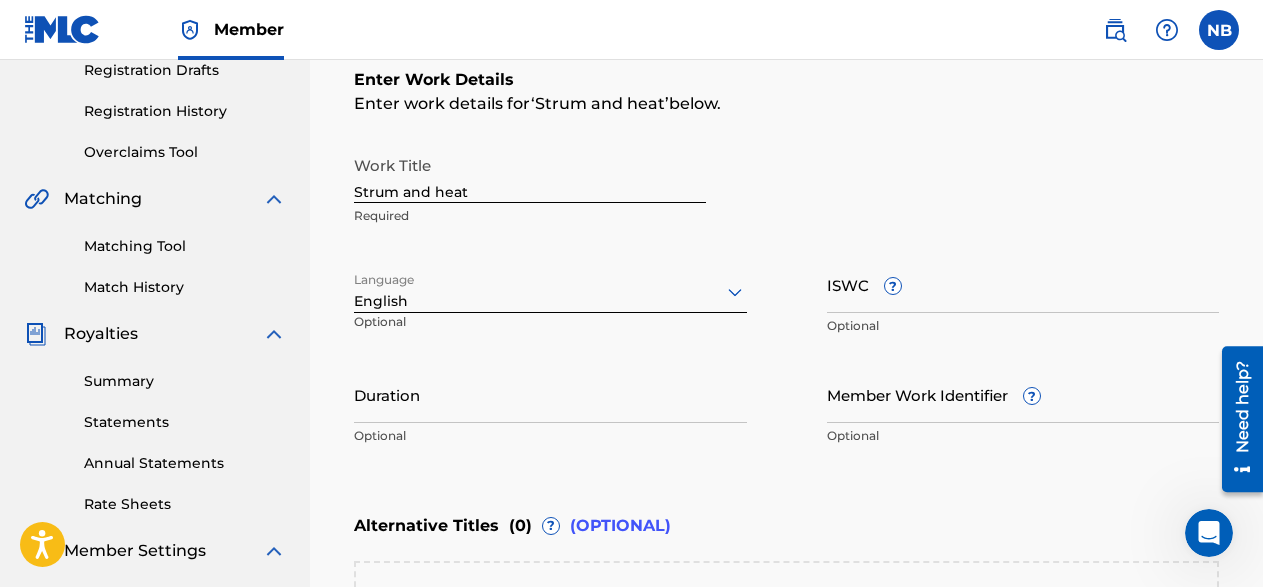 scroll, scrollTop: 449, scrollLeft: 0, axis: vertical 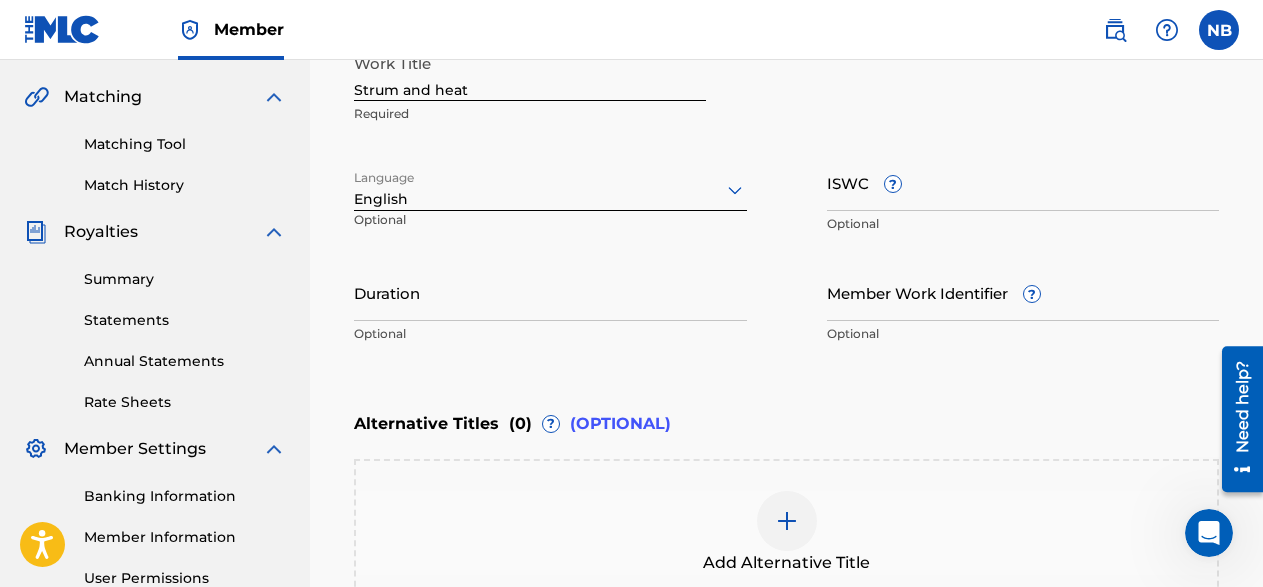 click on "Duration" at bounding box center (550, 292) 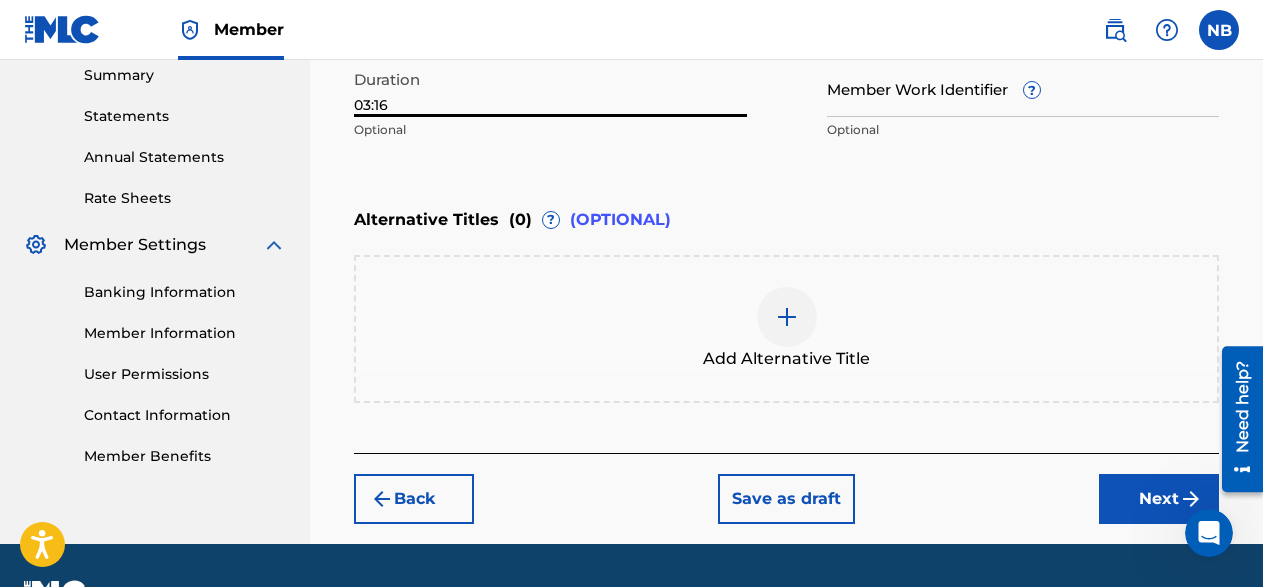 scroll, scrollTop: 706, scrollLeft: 0, axis: vertical 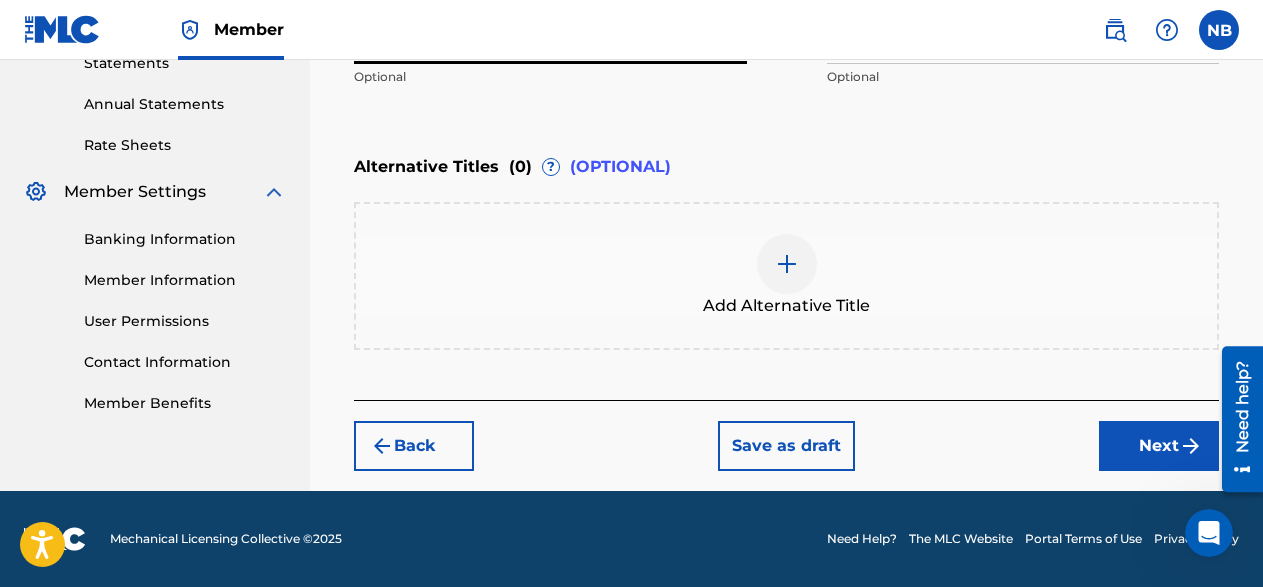 type on "03:16" 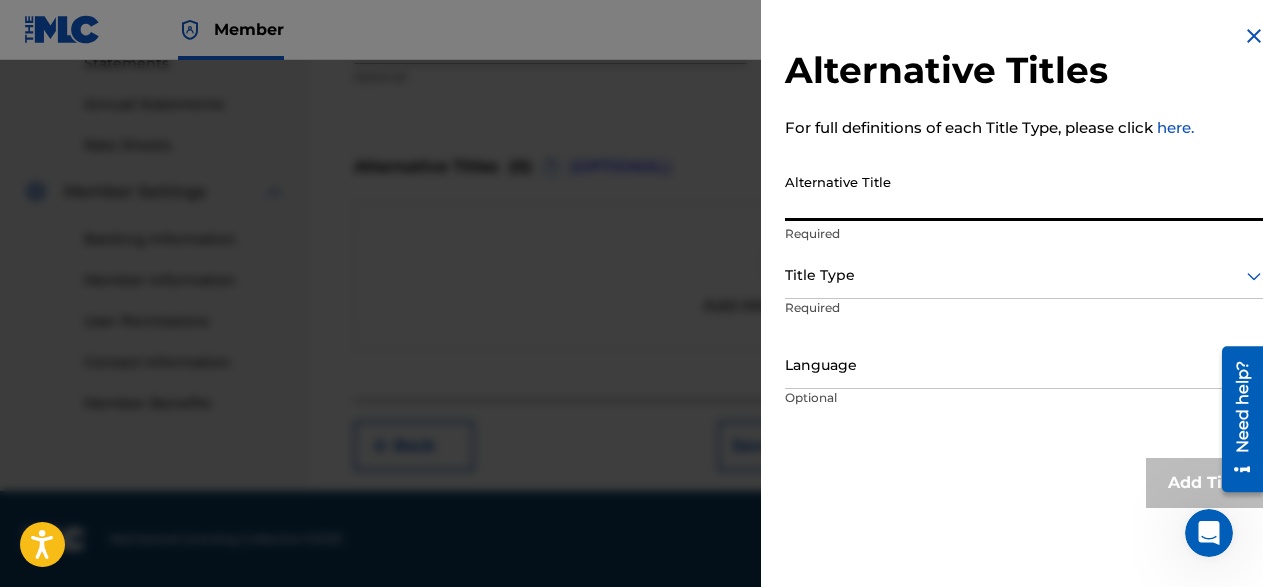 click on "Alternative Title" at bounding box center (1025, 192) 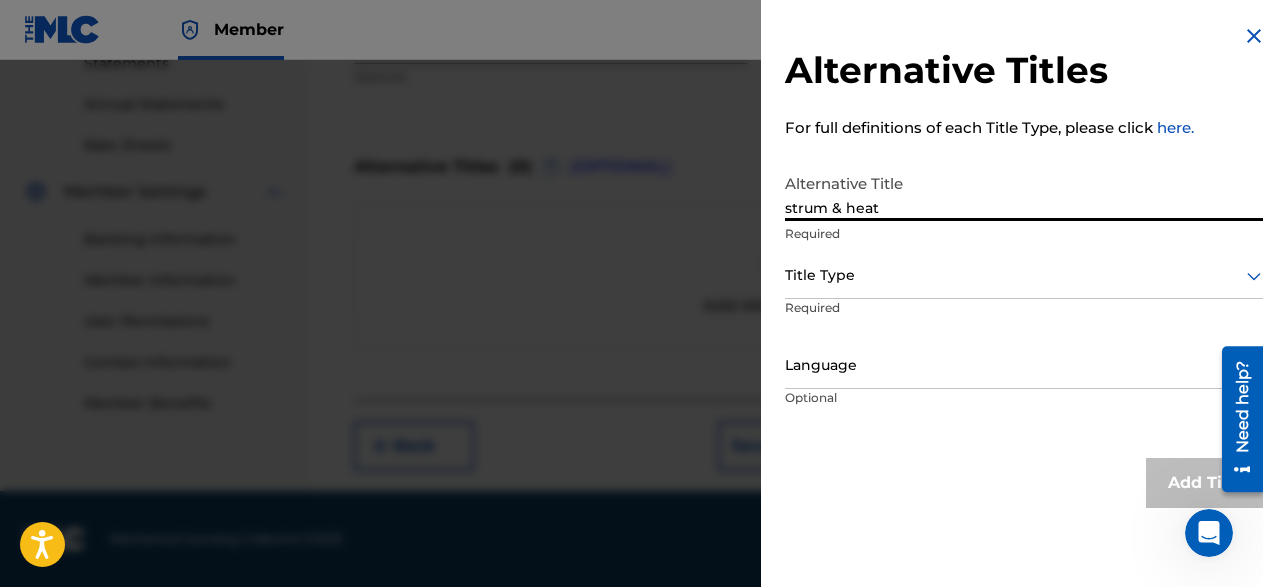 type on "strum & heat" 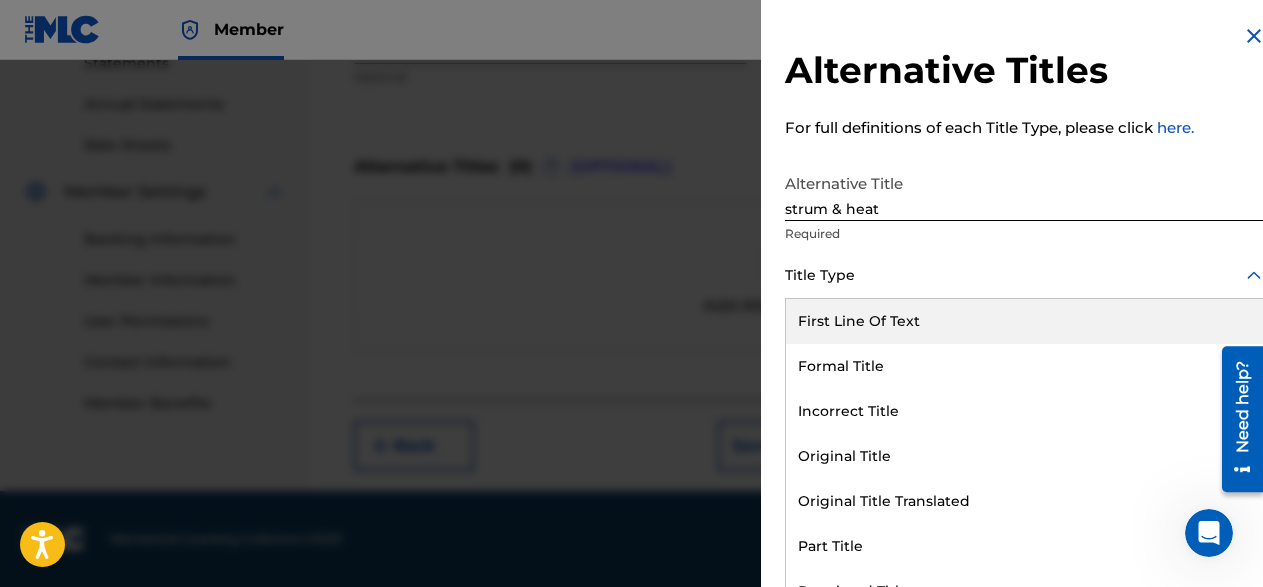scroll, scrollTop: 12, scrollLeft: 0, axis: vertical 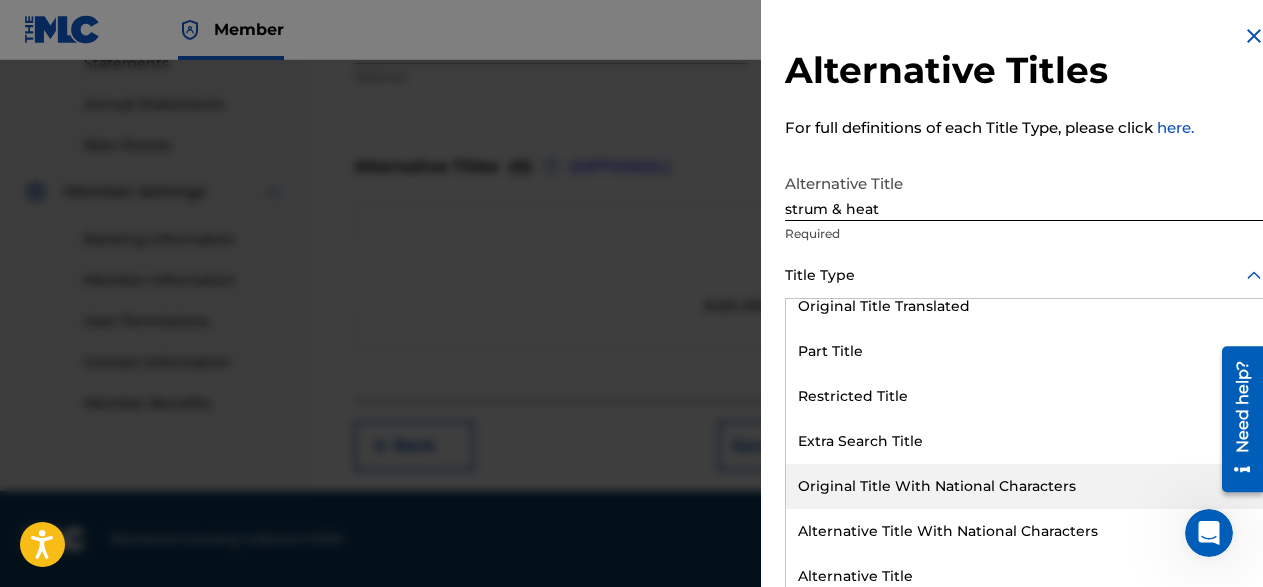 click on "Original Title With National Characters" at bounding box center [1025, 486] 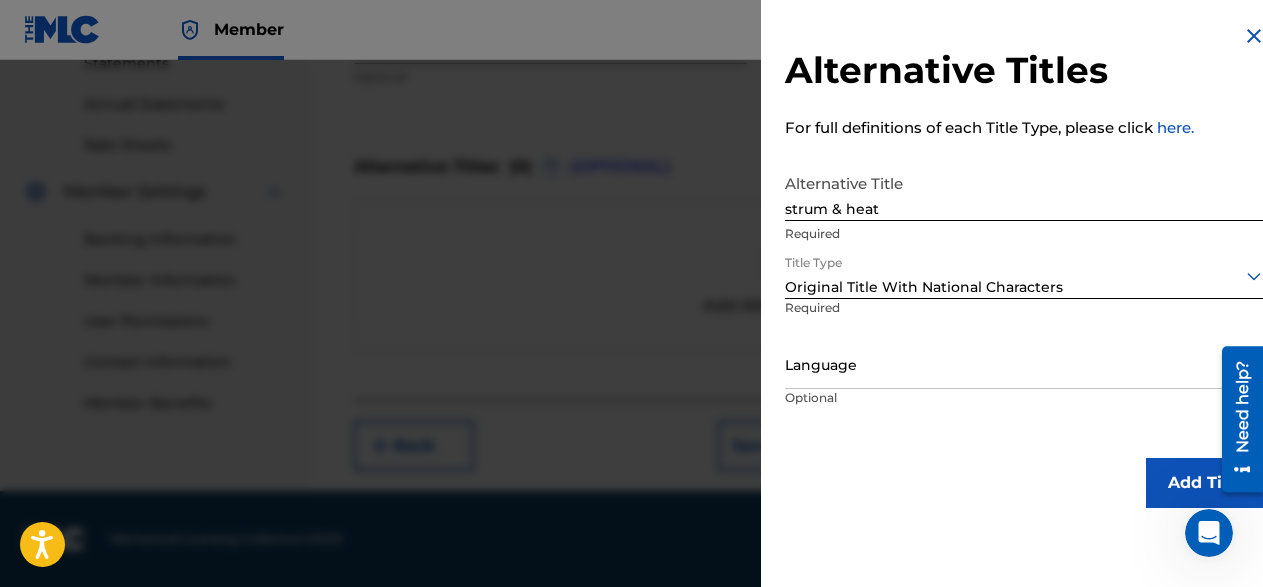 scroll, scrollTop: 0, scrollLeft: 0, axis: both 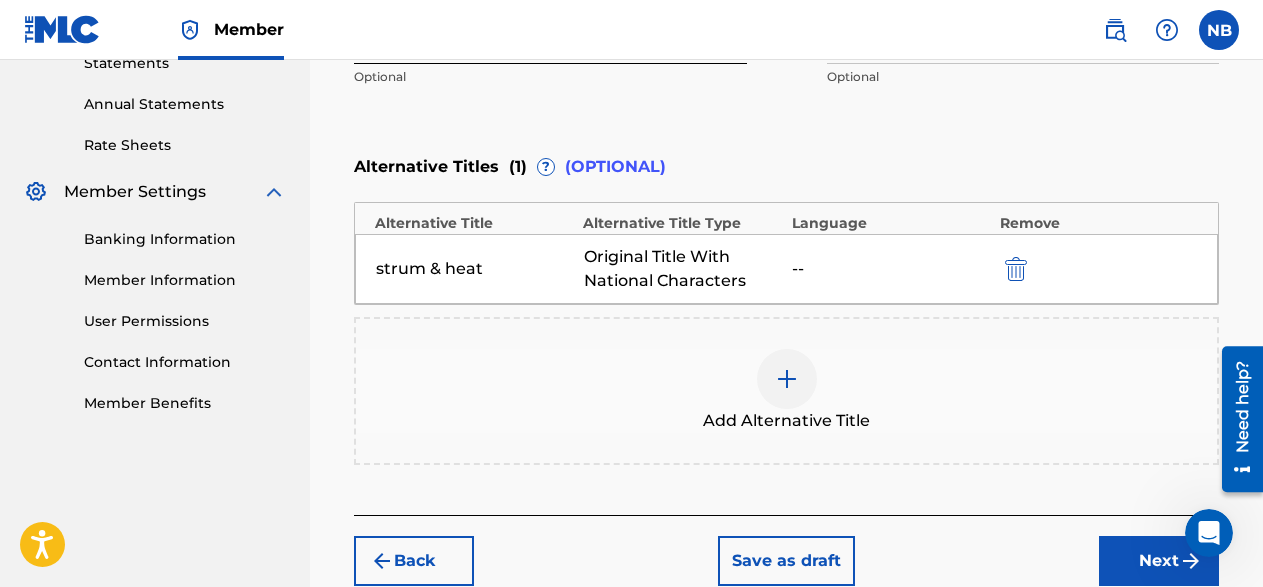 click at bounding box center (787, 379) 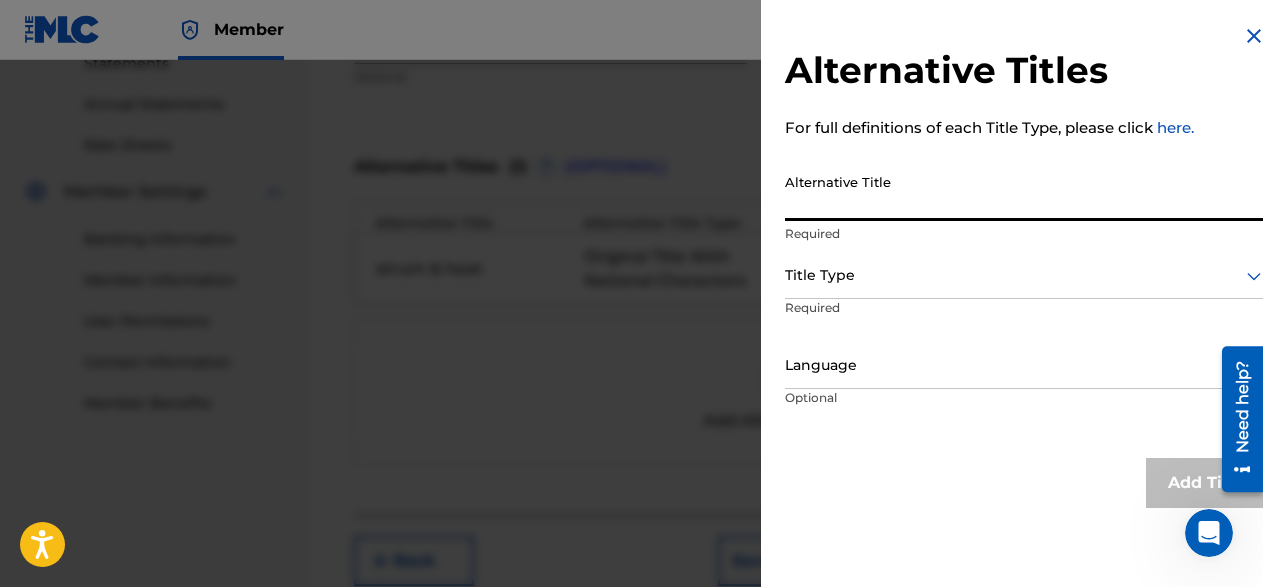 click on "Alternative Title" at bounding box center (1025, 192) 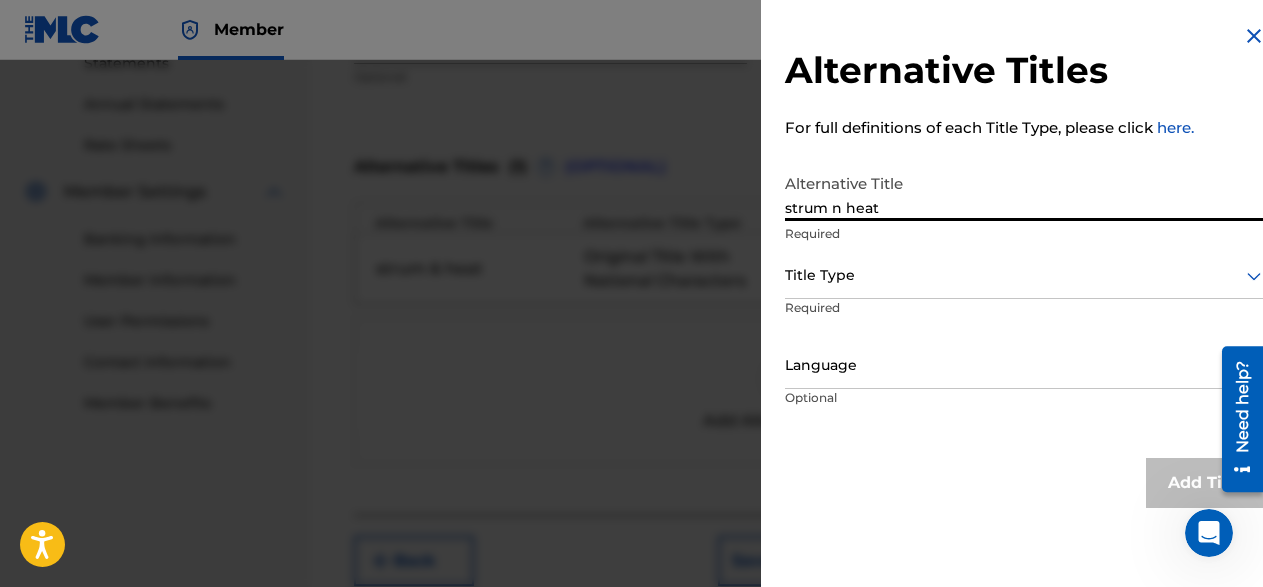 type on "strum n heat" 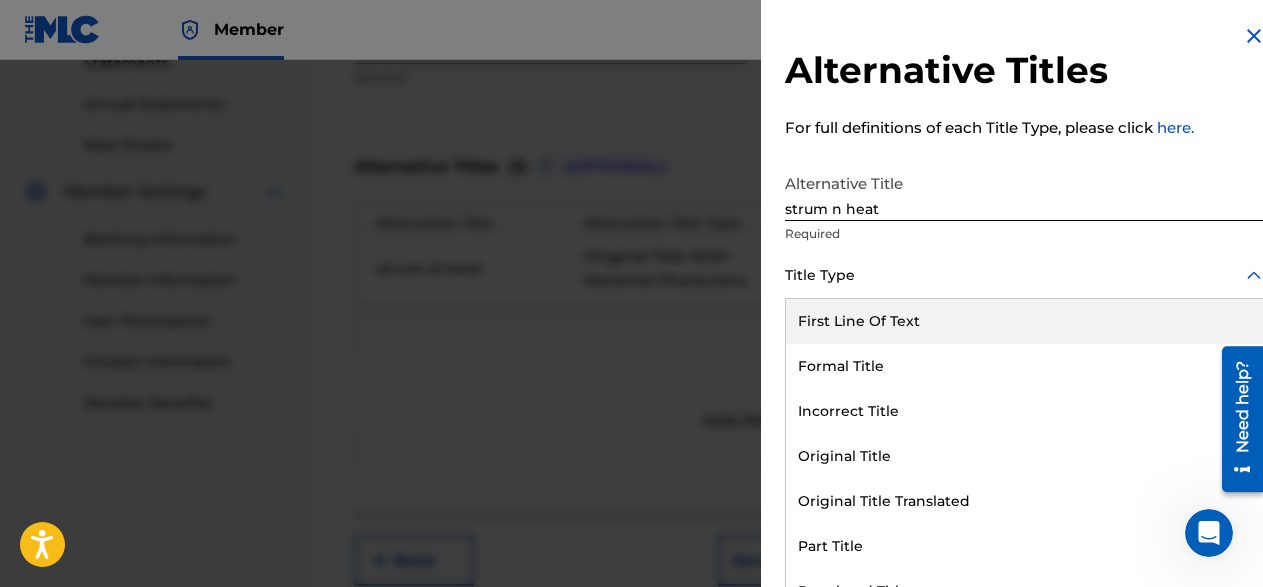 click on "11 results available. Use Up and Down to choose options, press Enter to select the currently focused option, press Escape to exit the menu, press Tab to select the option and exit the menu. Title Type First Line Of Text Formal Title  Incorrect Title Original Title Original Title Translated Part Title Restricted Title Extra Search Title Original Title With National Characters Alternative Title With National Characters Alternative Title" at bounding box center (1025, 276) 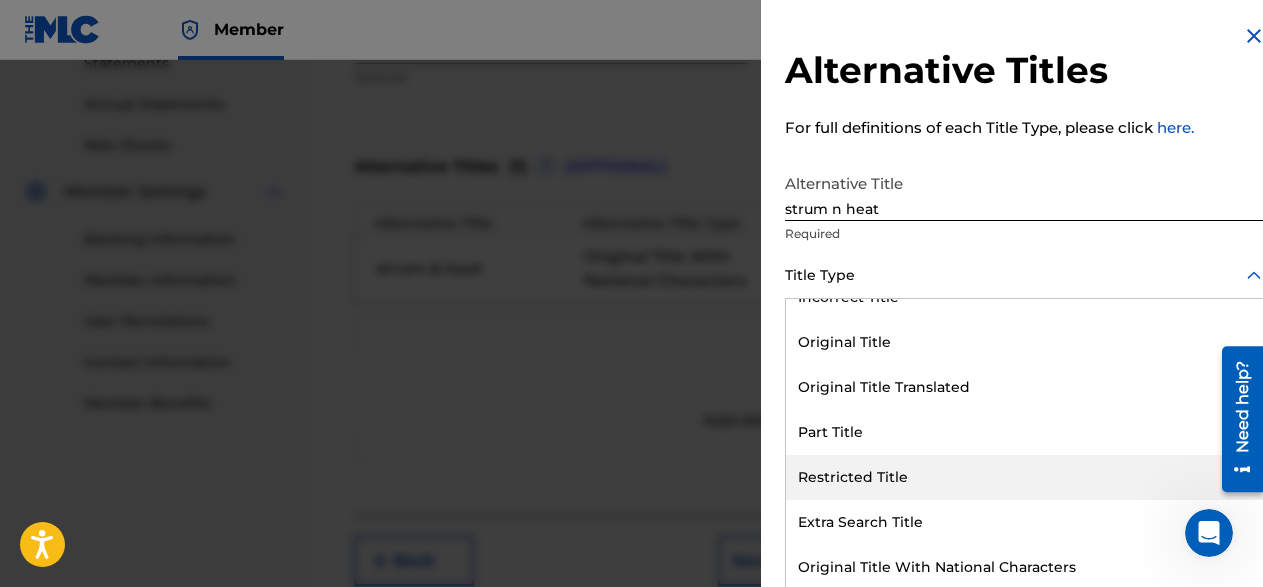 scroll, scrollTop: 195, scrollLeft: 0, axis: vertical 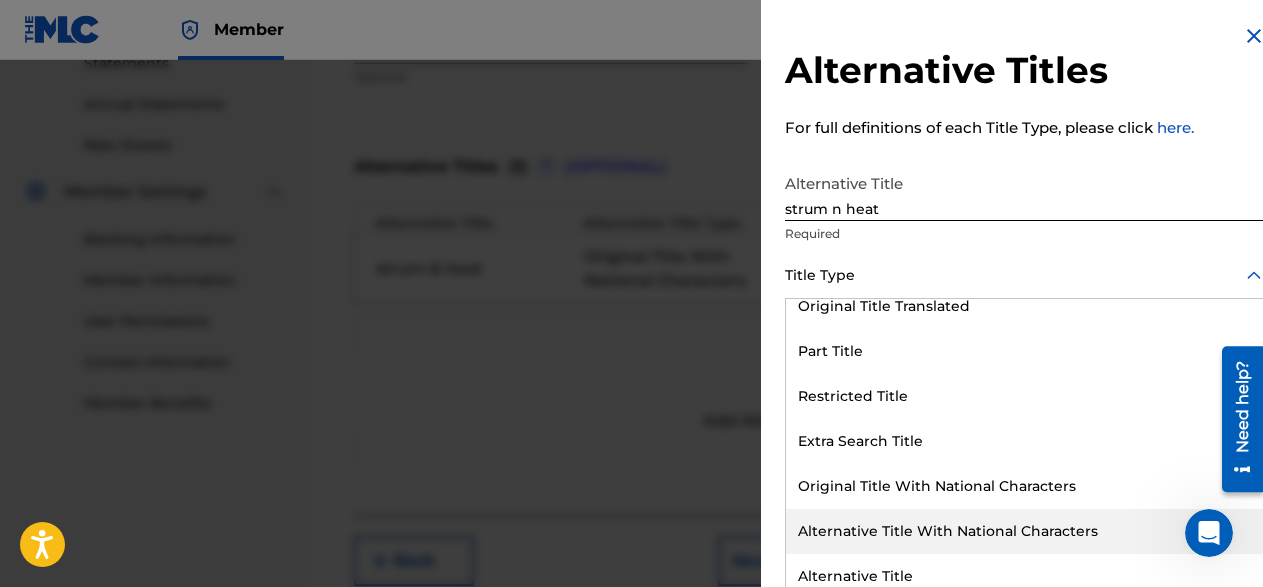click on "Alternative Title With National Characters" at bounding box center [1025, 531] 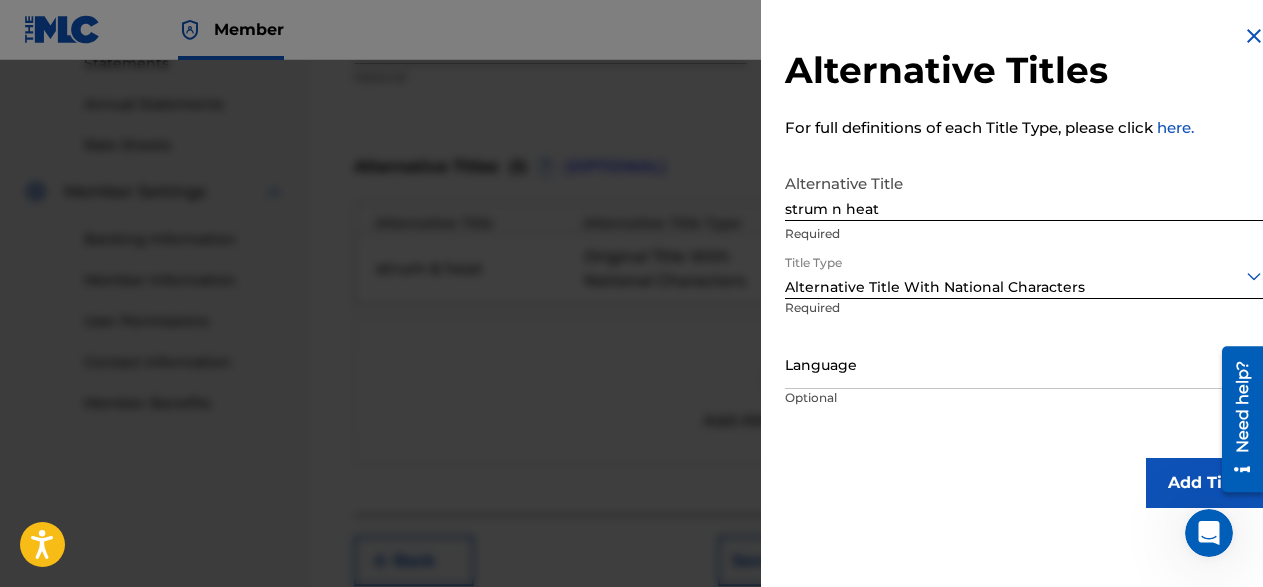 scroll, scrollTop: 0, scrollLeft: 0, axis: both 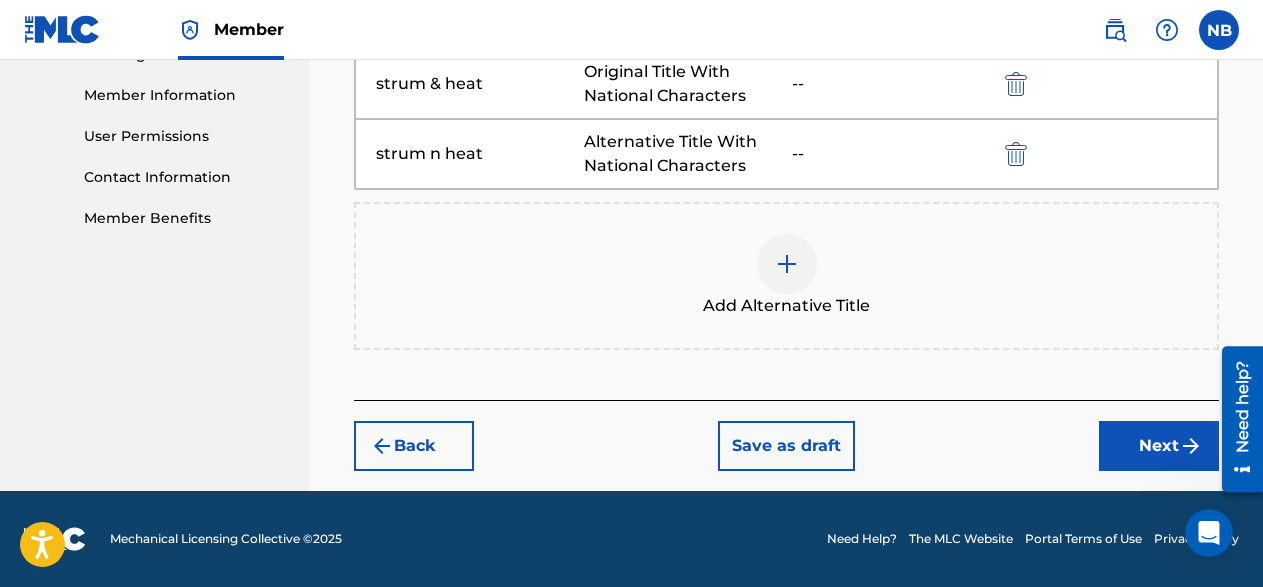 click on "Next" at bounding box center [1159, 446] 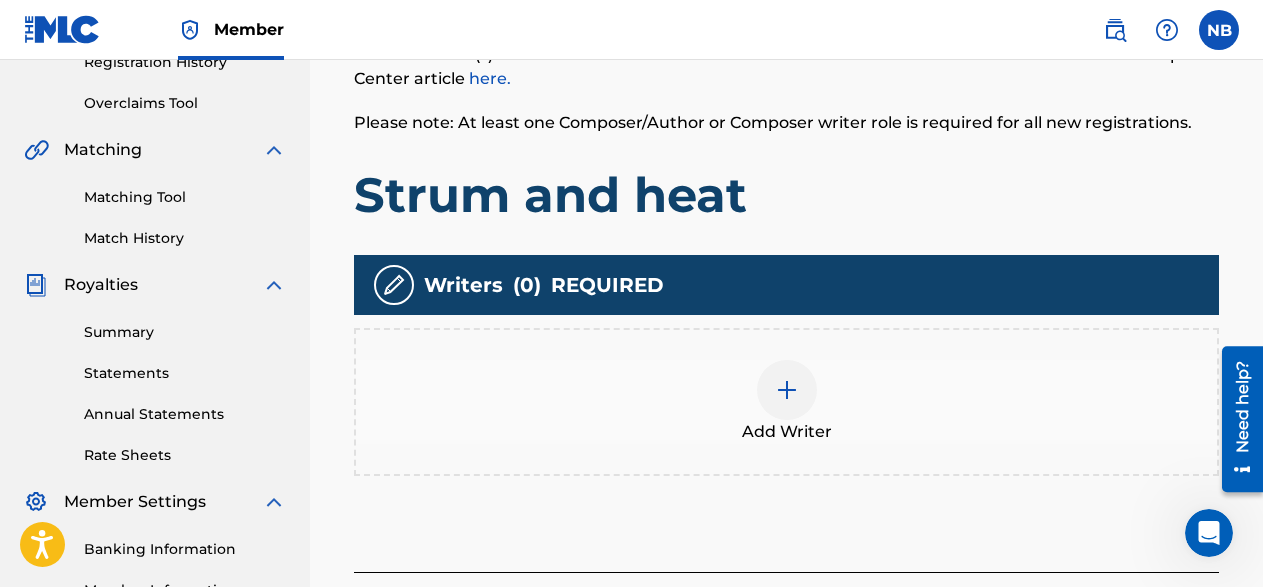 scroll, scrollTop: 498, scrollLeft: 0, axis: vertical 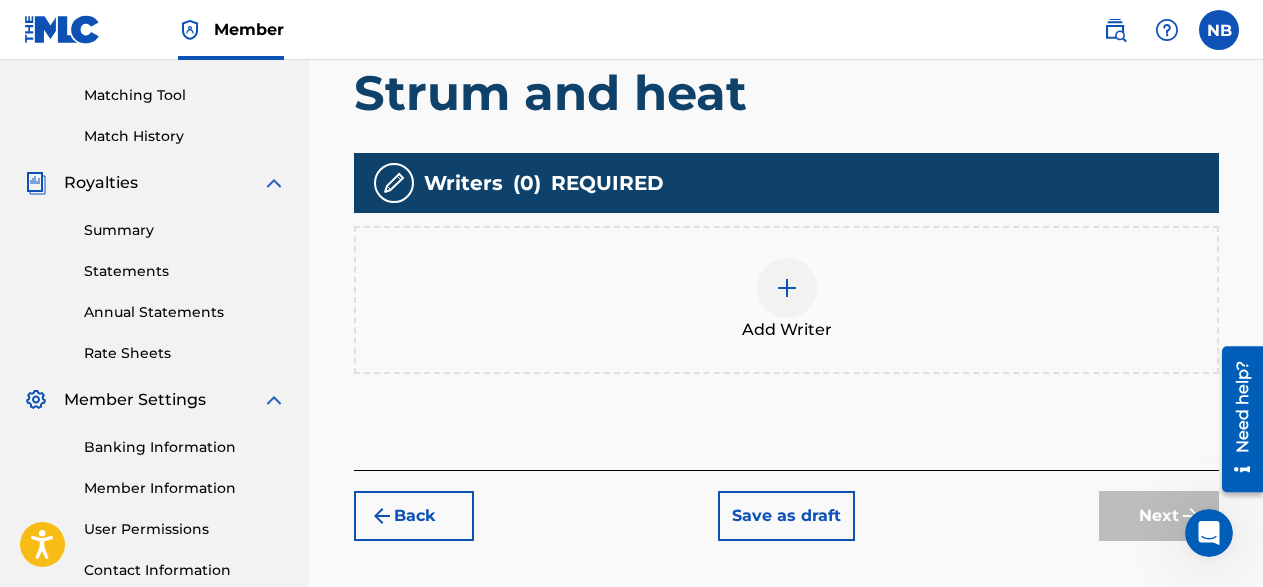 click at bounding box center [787, 288] 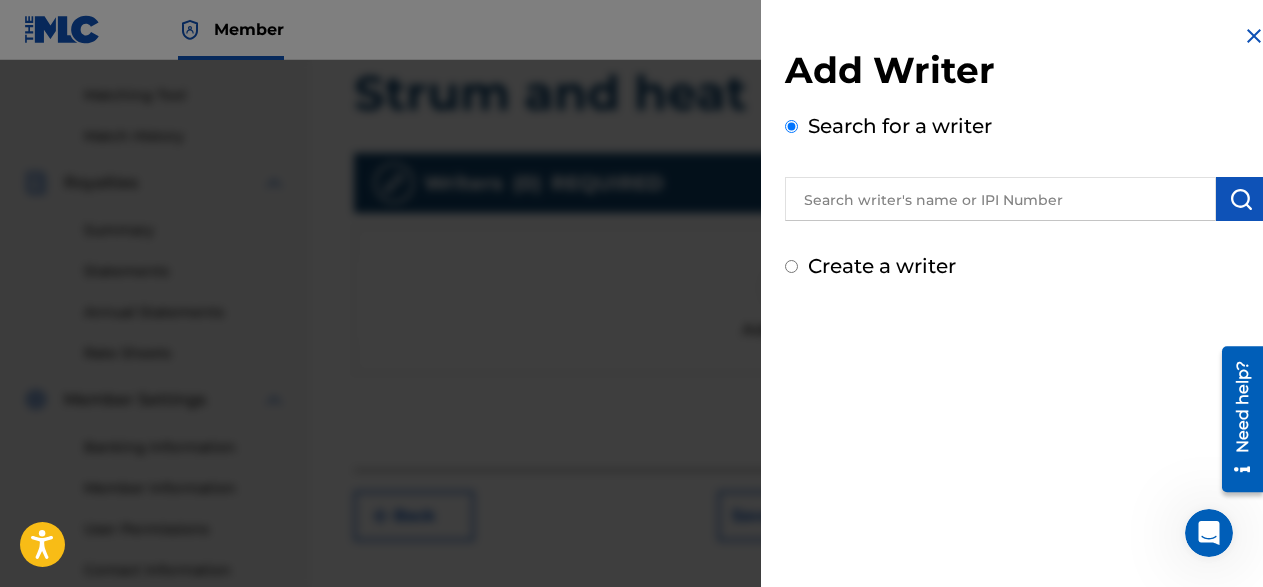 click at bounding box center (1000, 199) 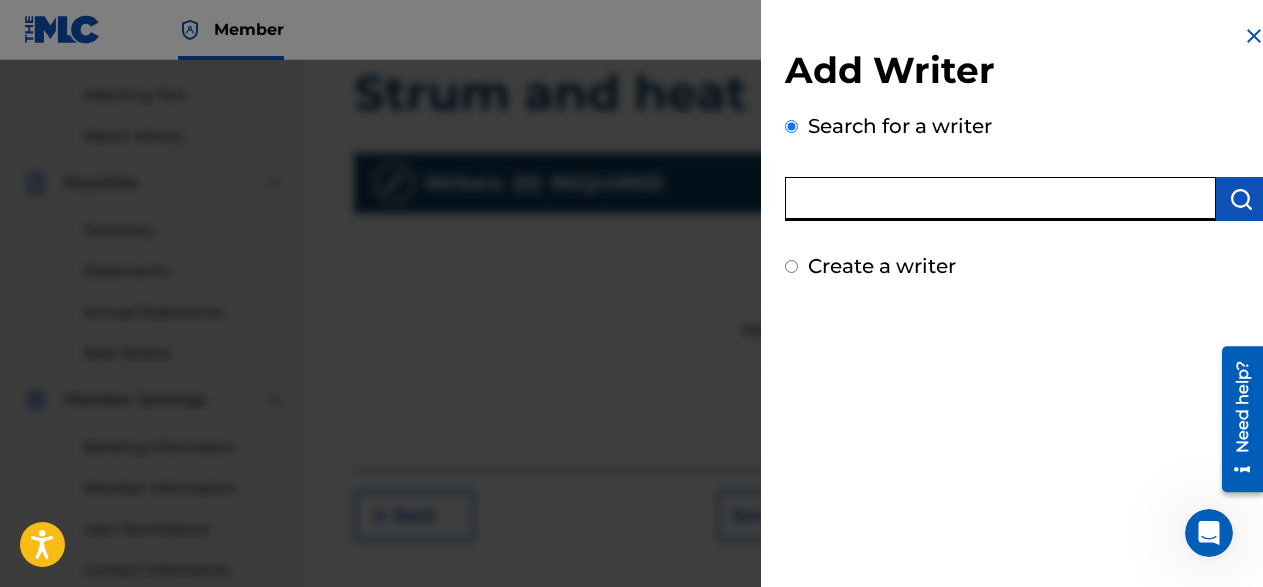 click at bounding box center [1000, 199] 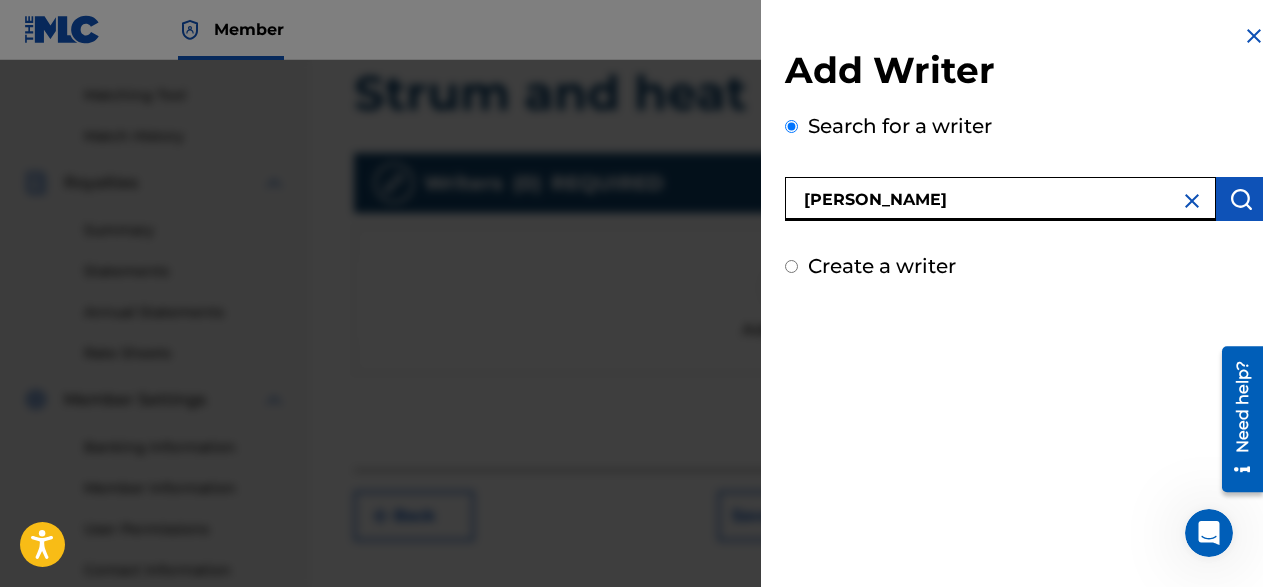 type on "[PERSON_NAME]" 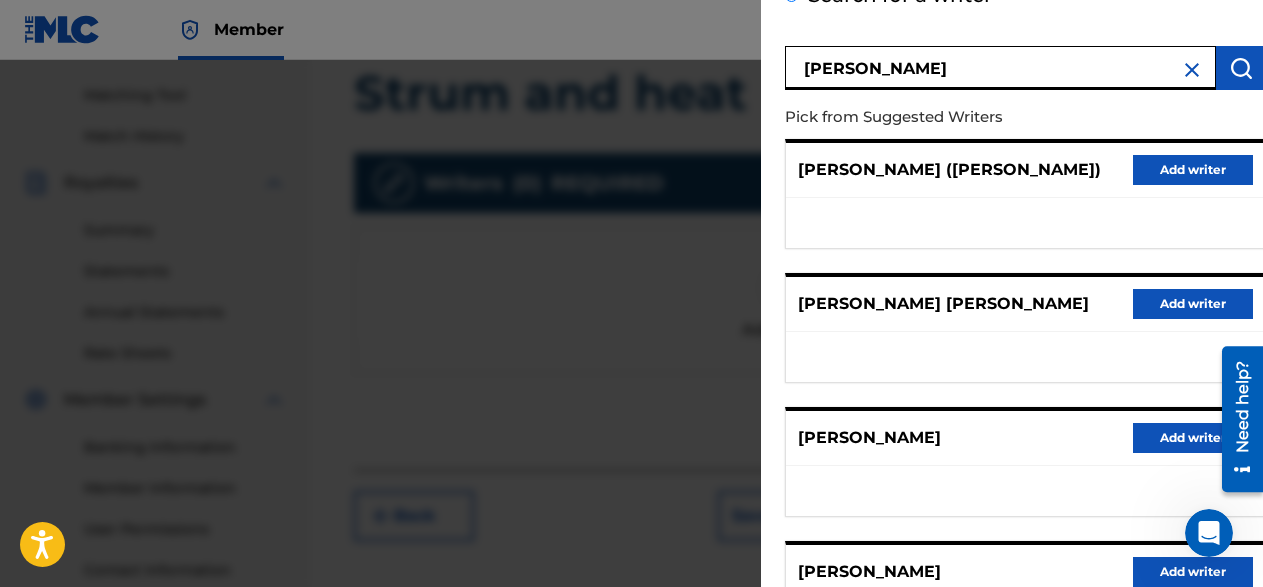 scroll, scrollTop: 0, scrollLeft: 0, axis: both 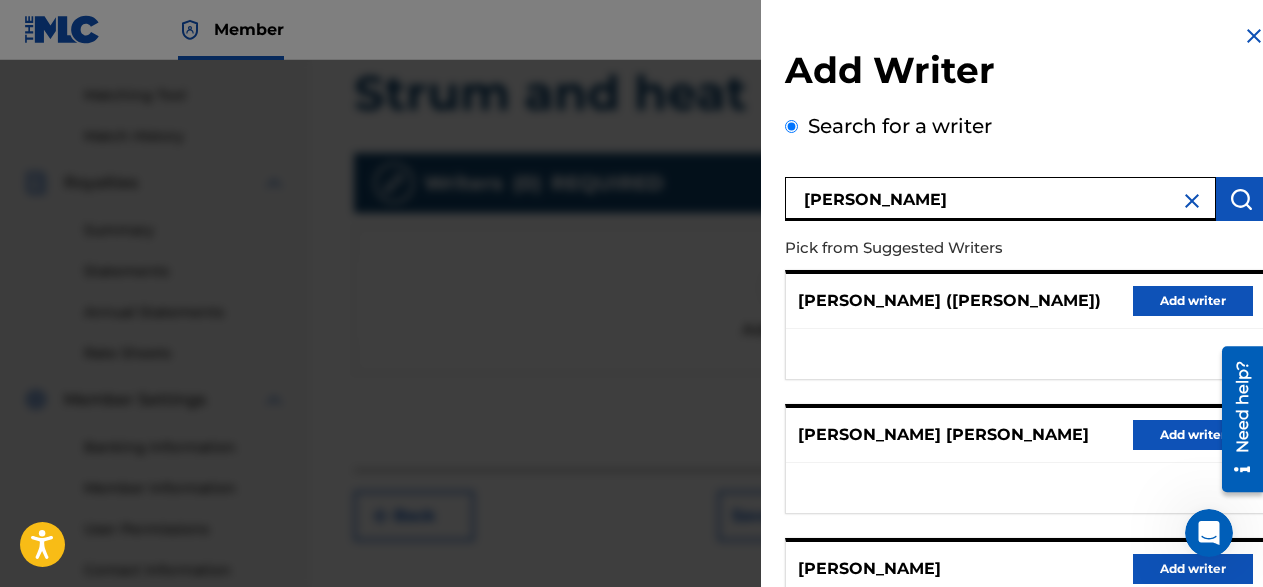 click at bounding box center [1241, 199] 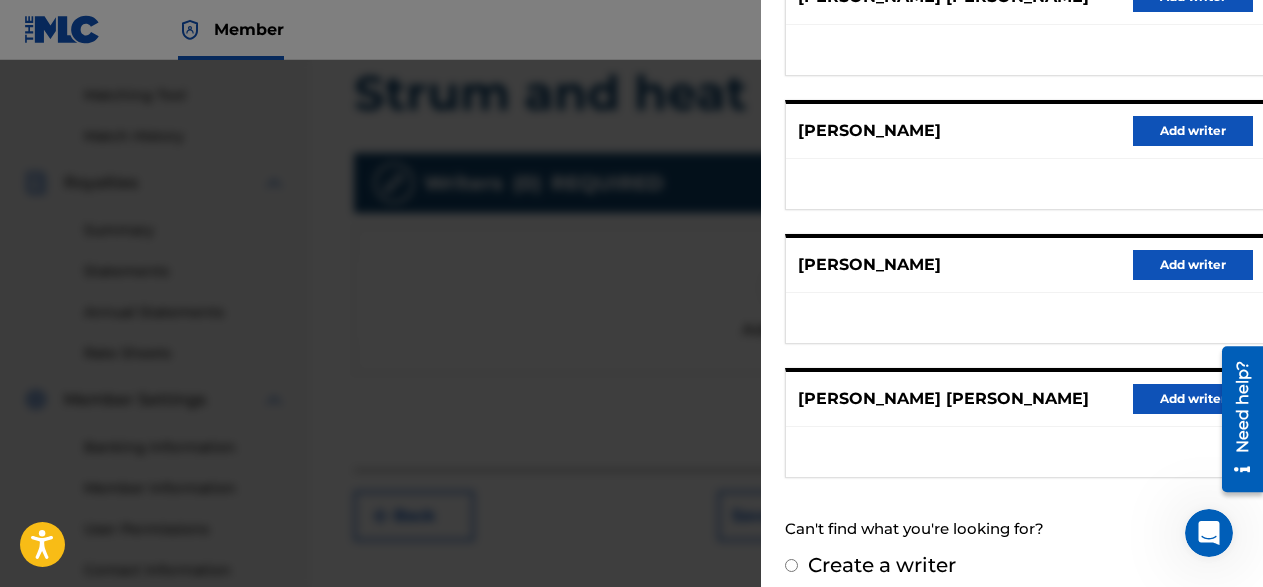 scroll, scrollTop: 473, scrollLeft: 0, axis: vertical 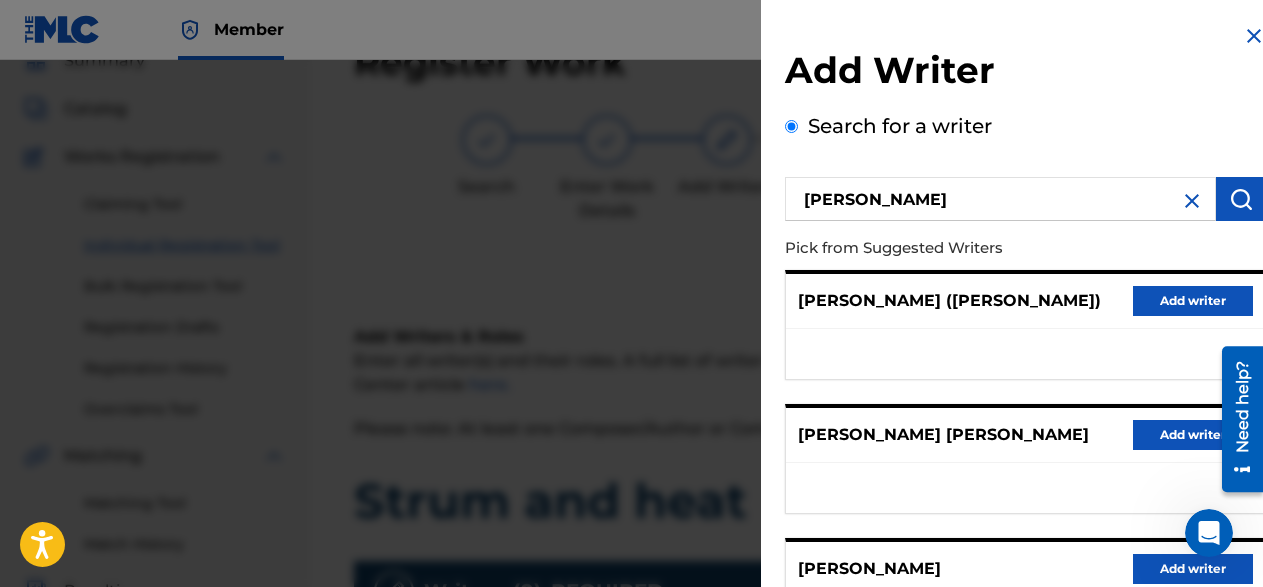 click on "[PERSON_NAME]" at bounding box center [1000, 199] 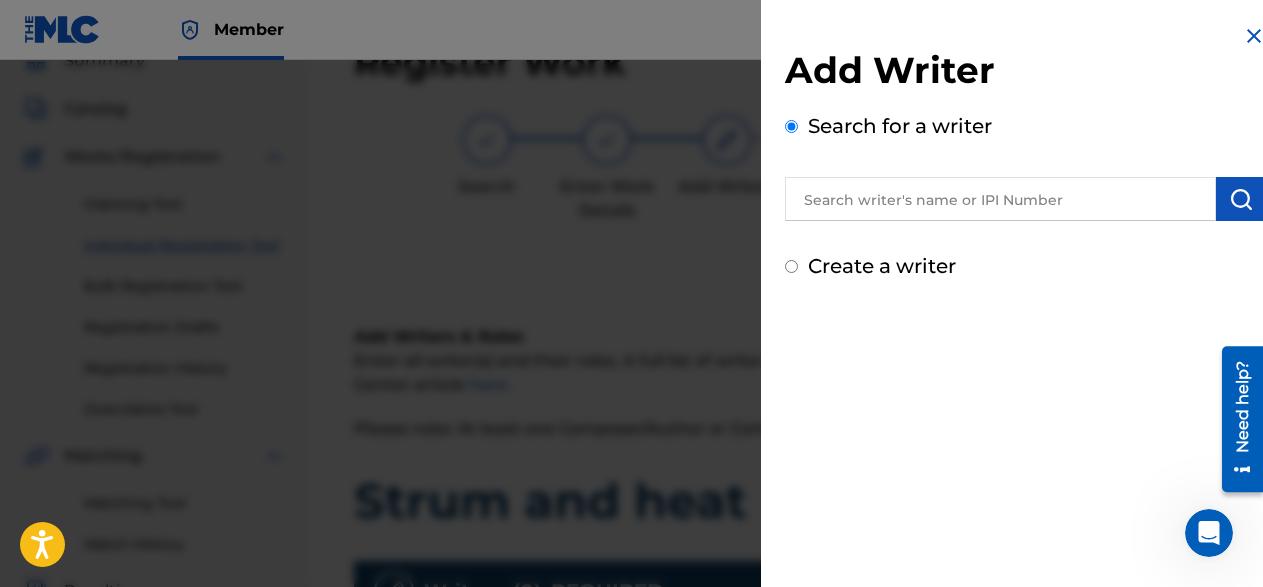 click at bounding box center [1000, 199] 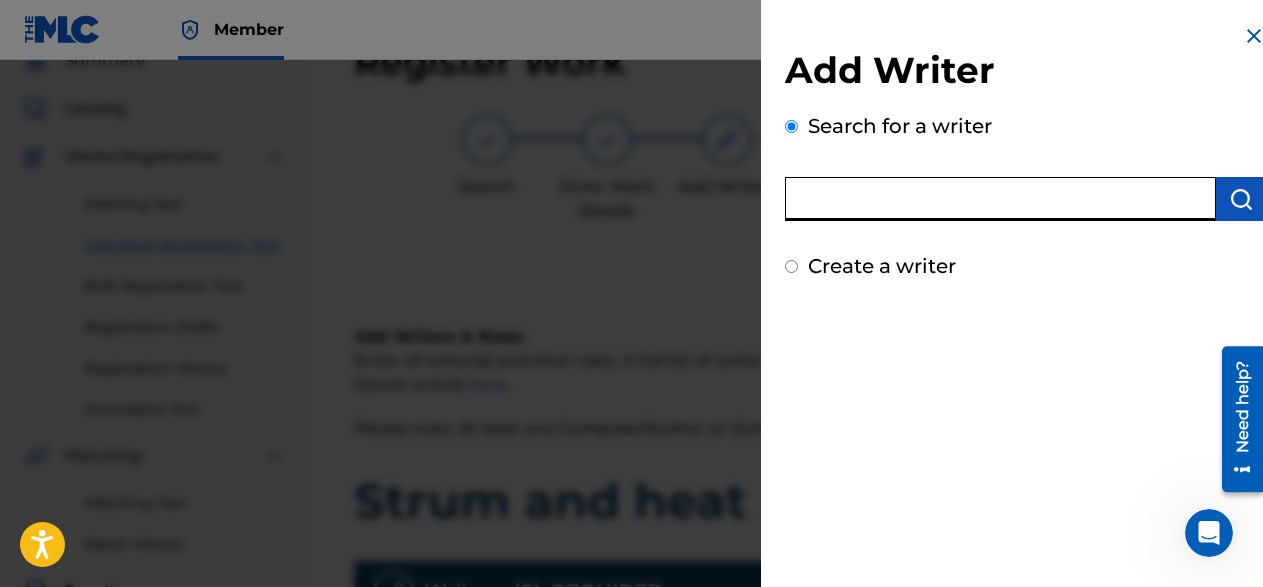 click at bounding box center (1000, 199) 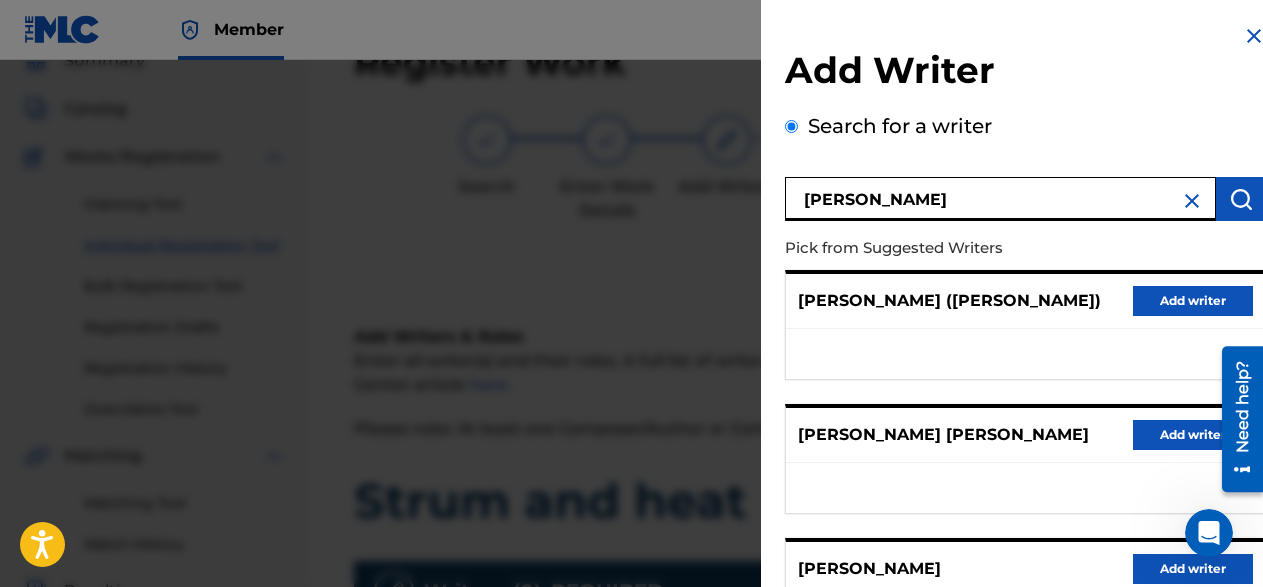 scroll, scrollTop: 114, scrollLeft: 0, axis: vertical 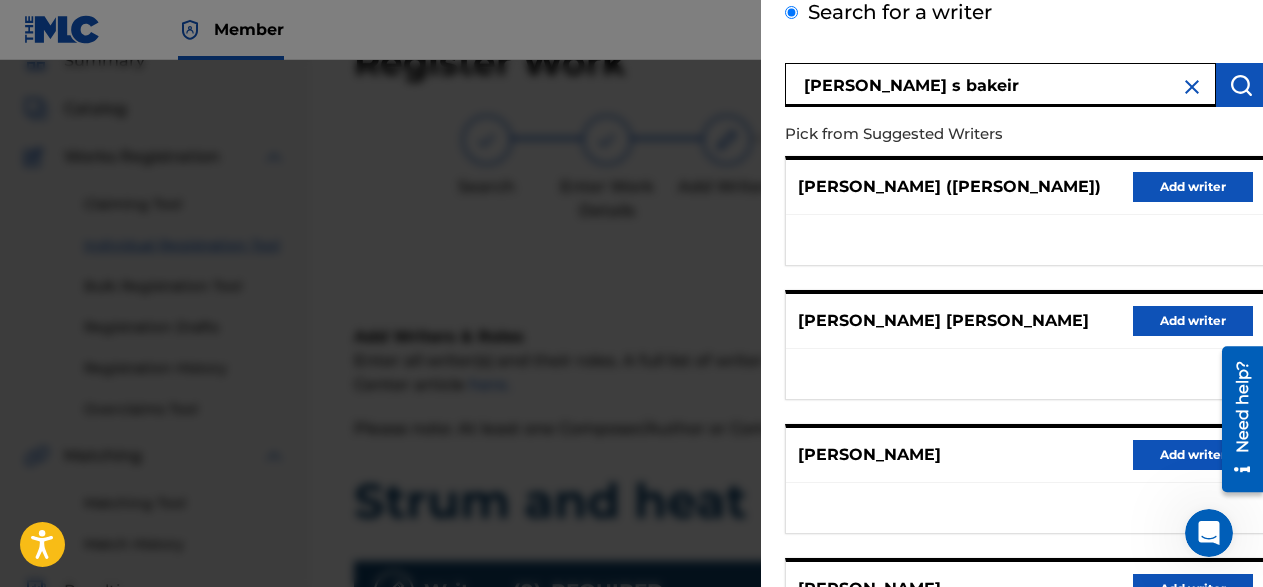 type on "[PERSON_NAME] s bakeir" 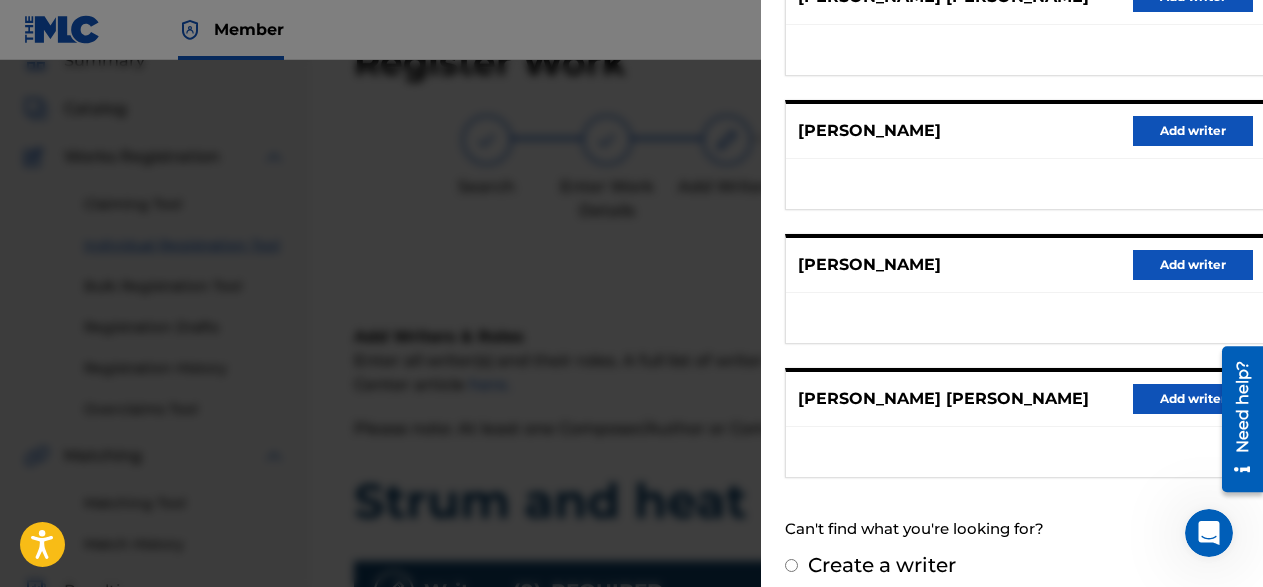 scroll, scrollTop: 473, scrollLeft: 0, axis: vertical 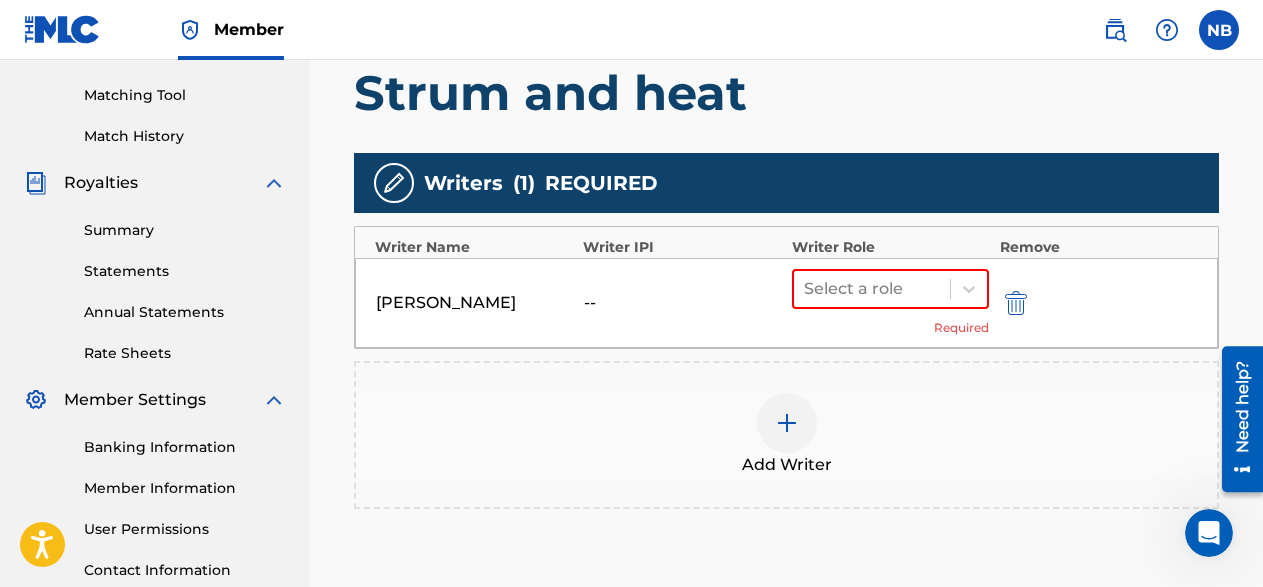 click on "[PERSON_NAME] -- Select a role Required" at bounding box center (786, 303) 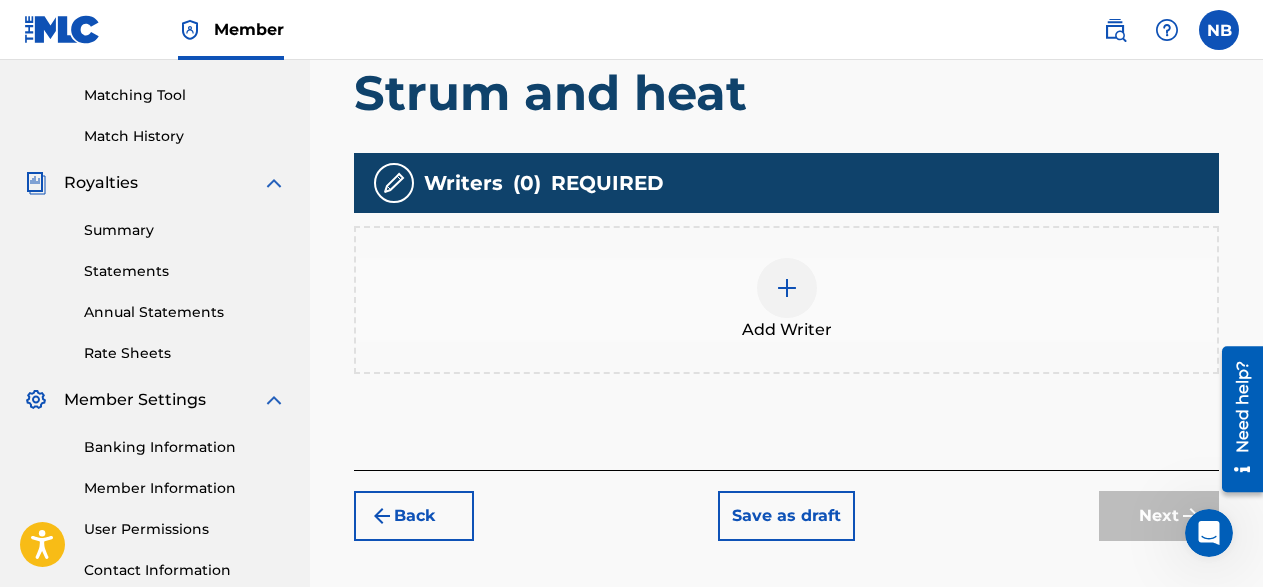 click at bounding box center (787, 288) 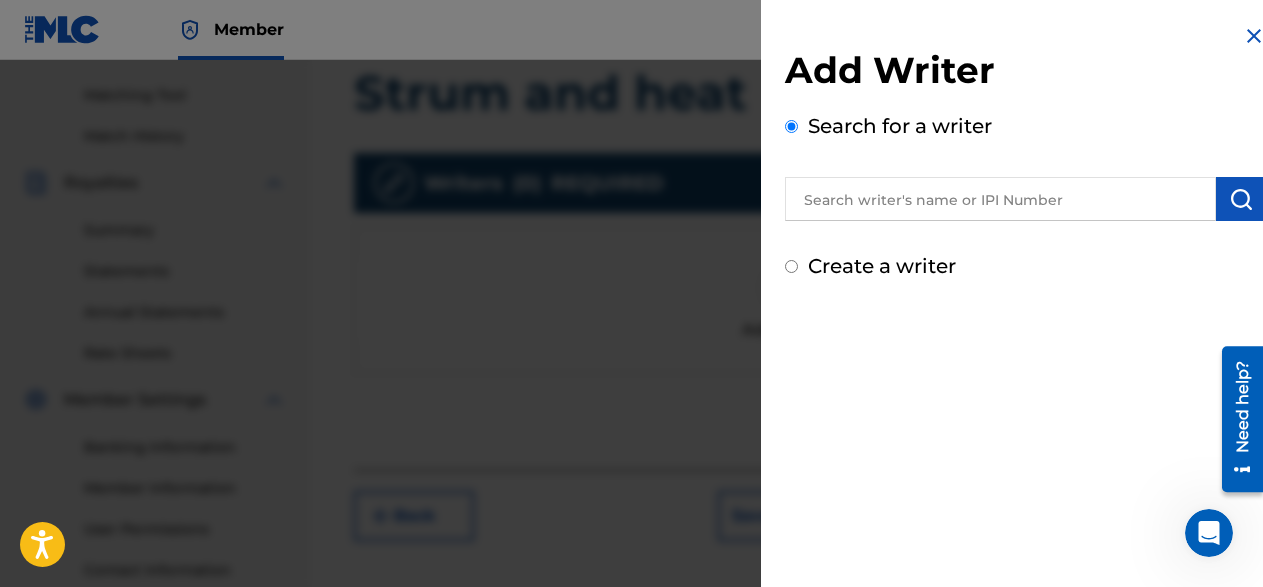 click at bounding box center (1000, 199) 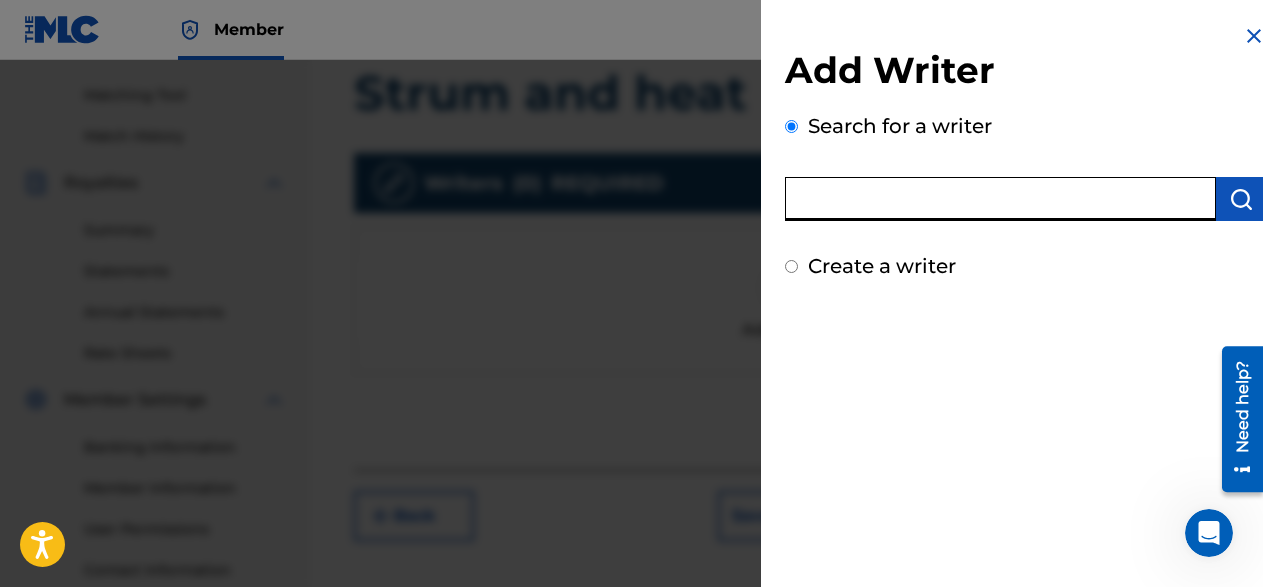 click at bounding box center [1254, 36] 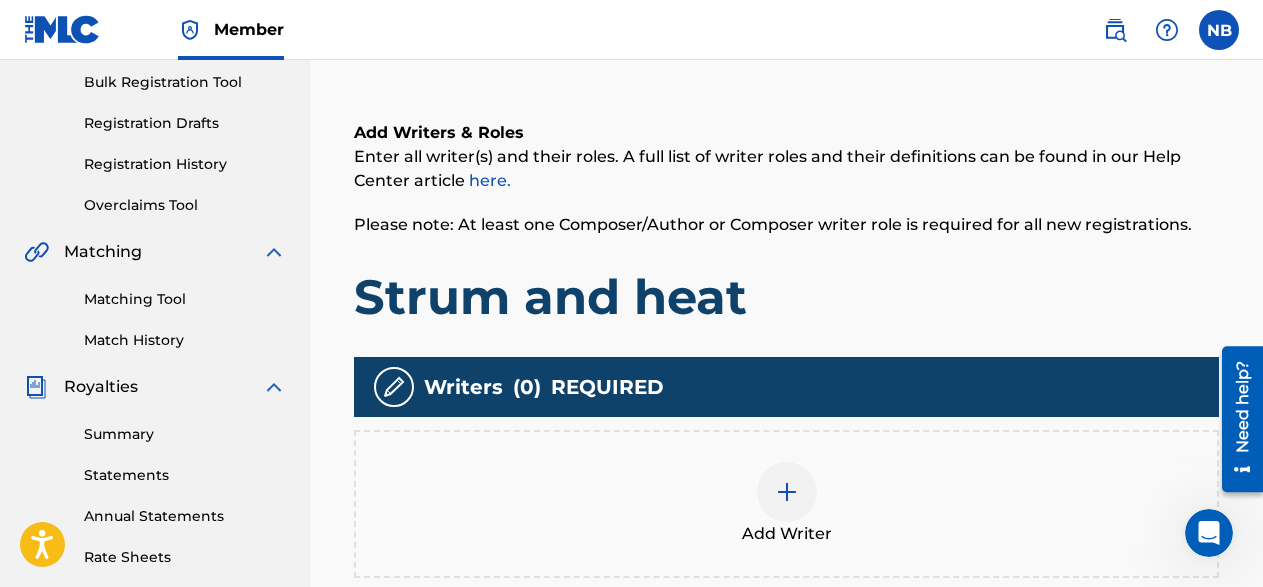scroll, scrollTop: 396, scrollLeft: 0, axis: vertical 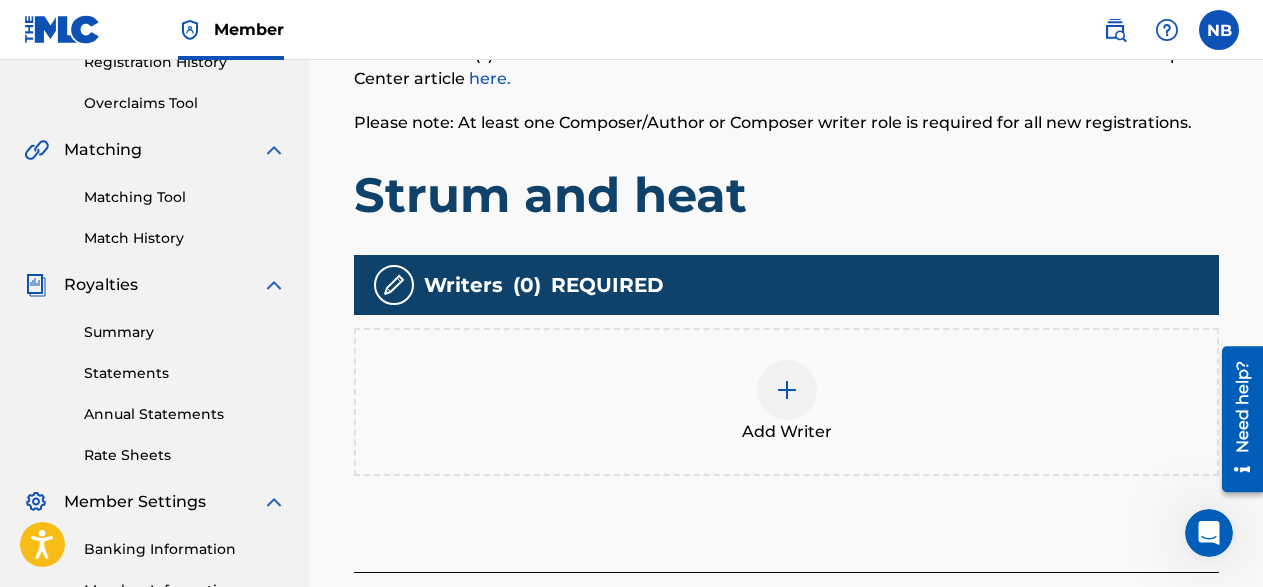 click at bounding box center [787, 390] 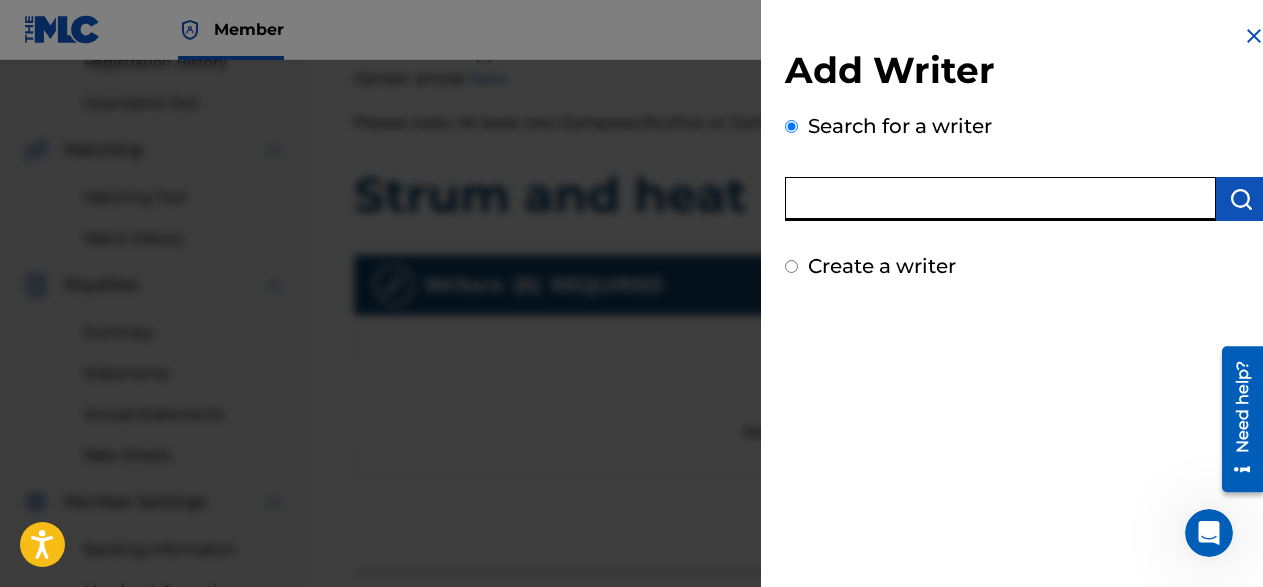 click at bounding box center (1000, 199) 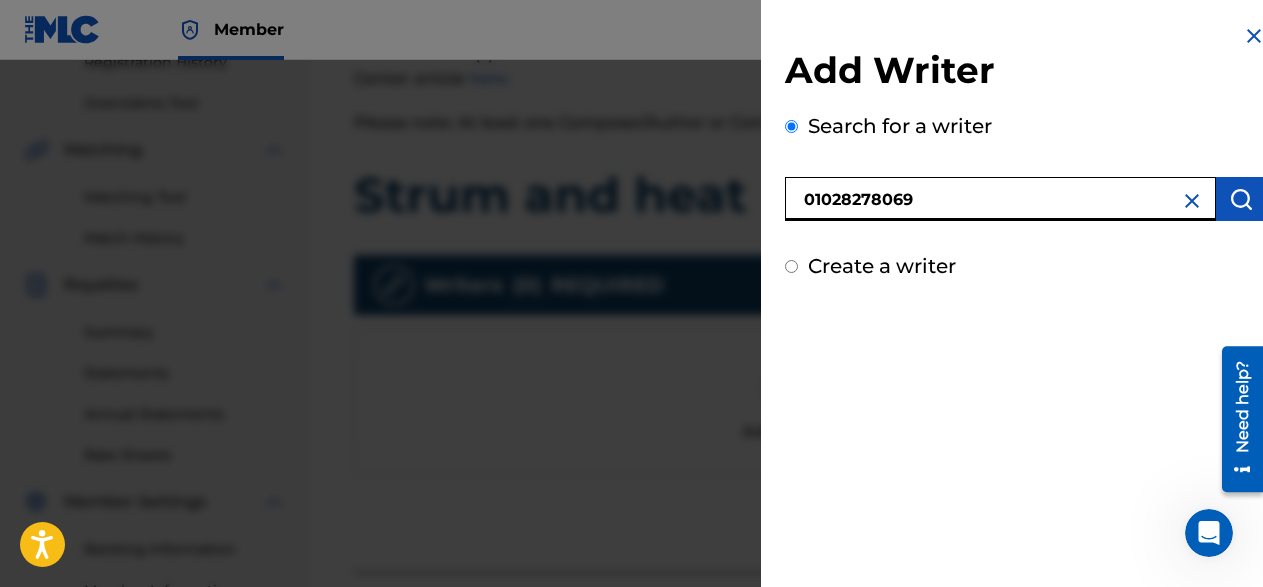 type on "01028278069" 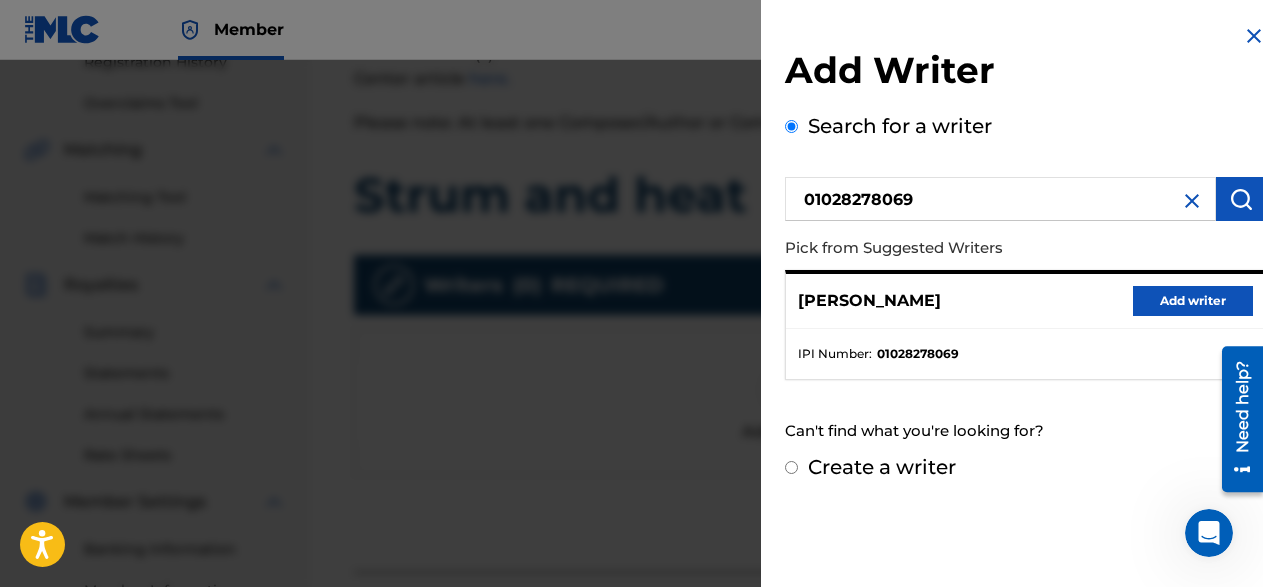 click on "Add writer" at bounding box center (1193, 301) 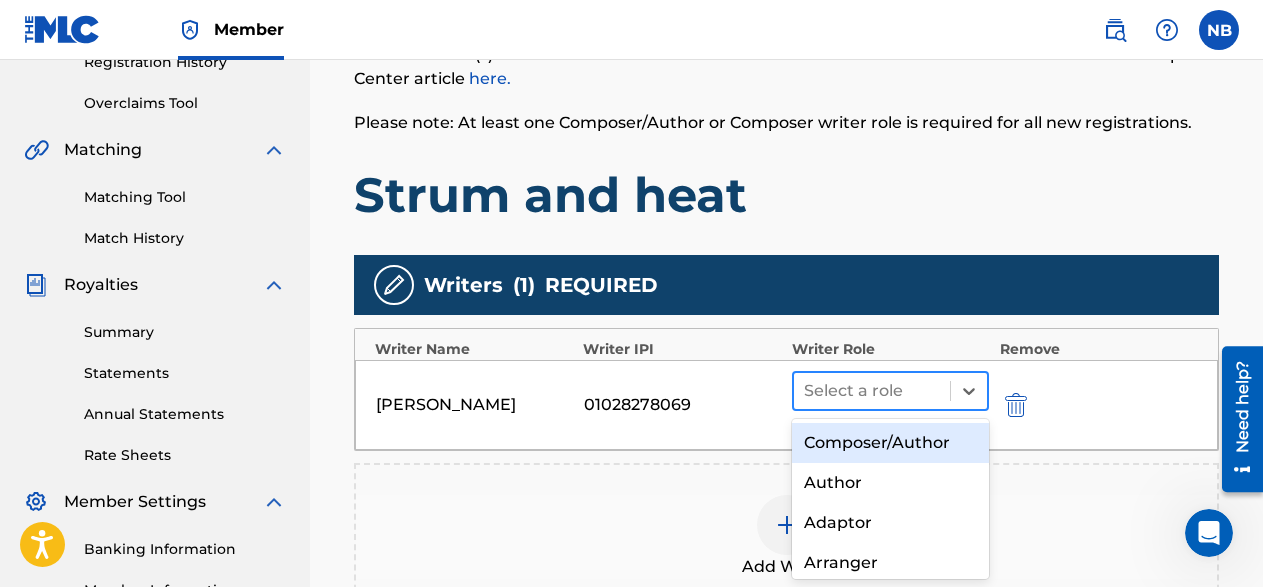 click at bounding box center (872, 391) 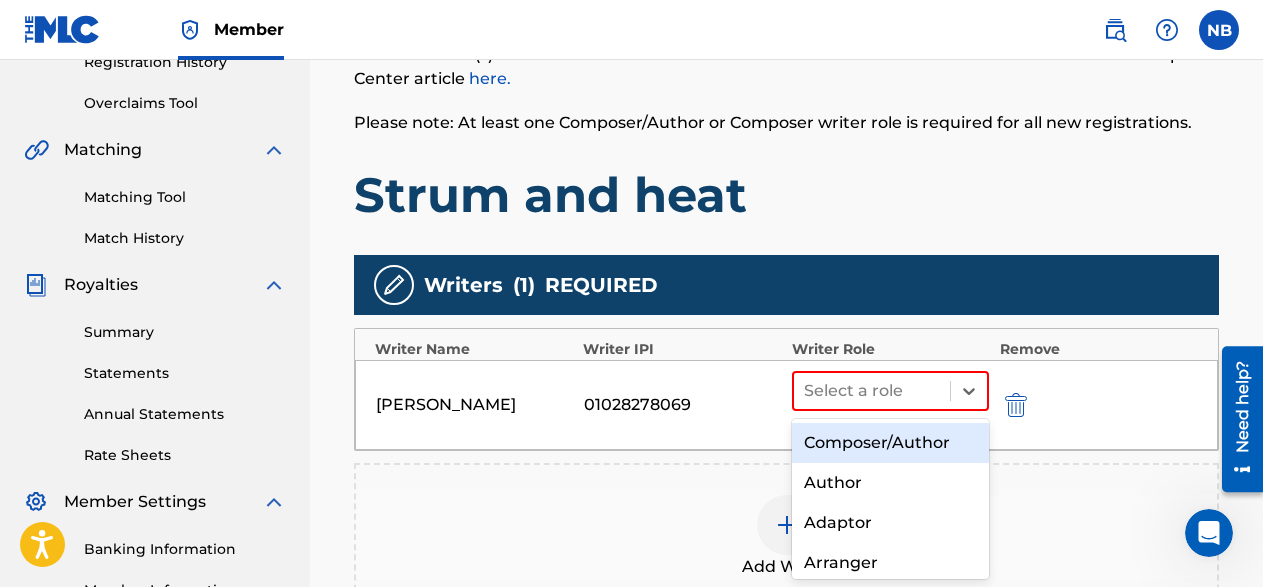click on "Composer/Author" at bounding box center [891, 443] 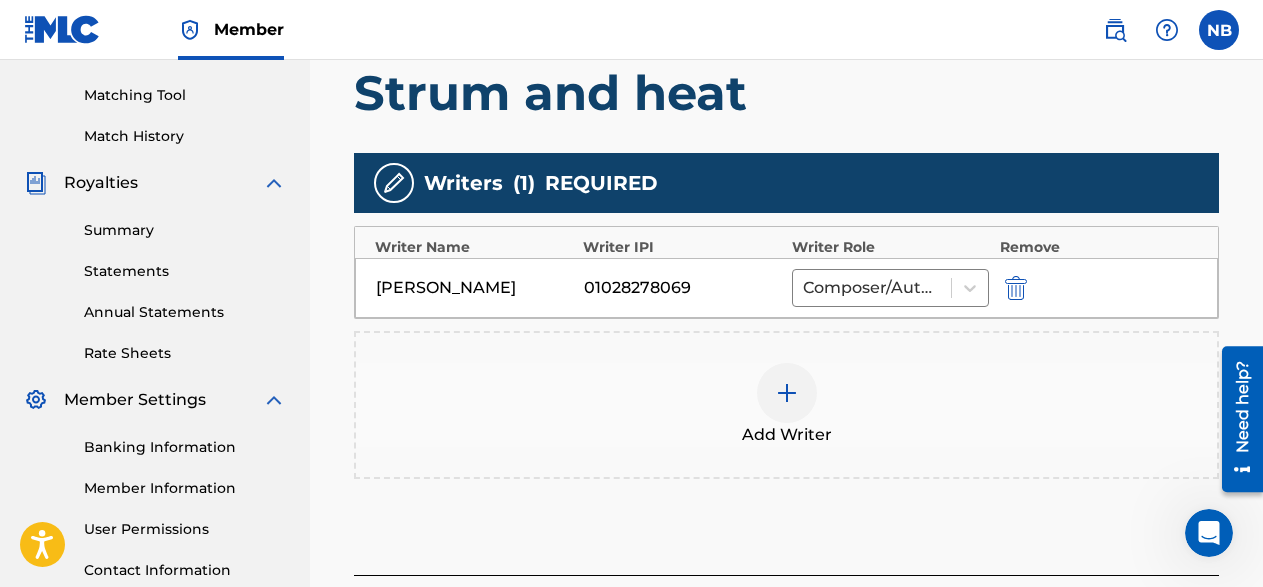 scroll, scrollTop: 673, scrollLeft: 0, axis: vertical 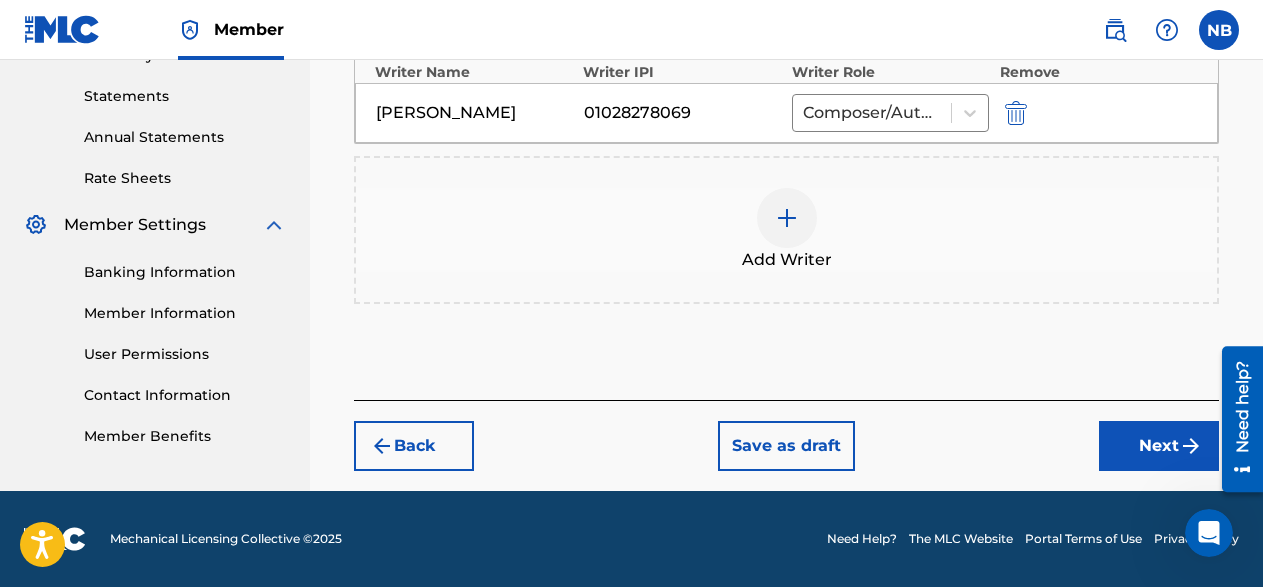 click on "Next" at bounding box center [1159, 446] 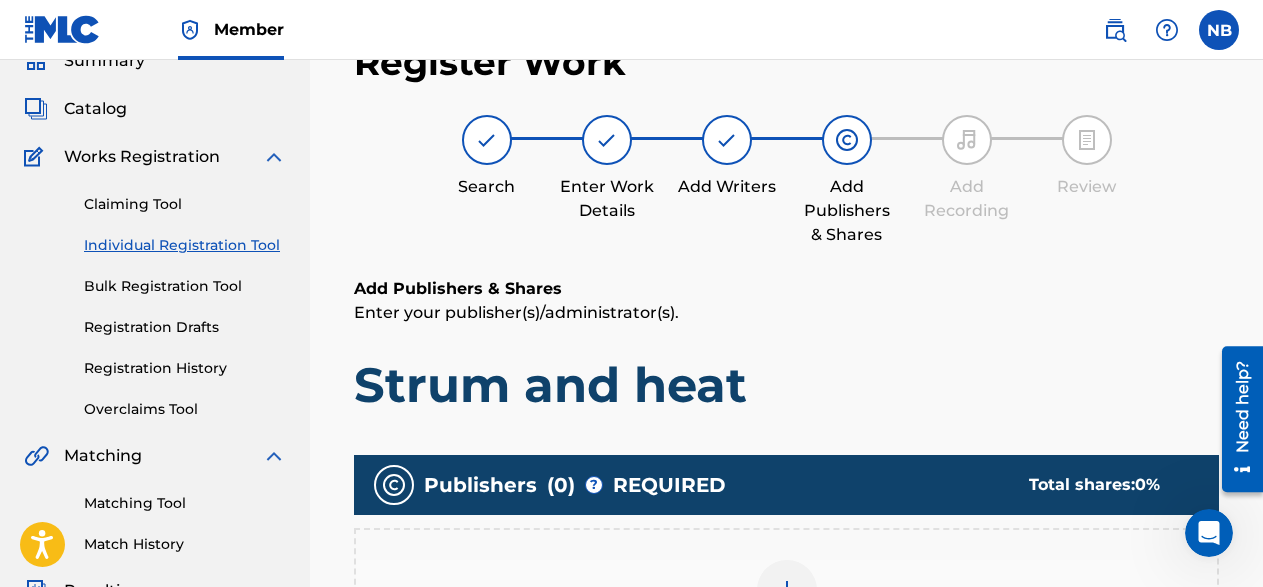 scroll, scrollTop: 294, scrollLeft: 0, axis: vertical 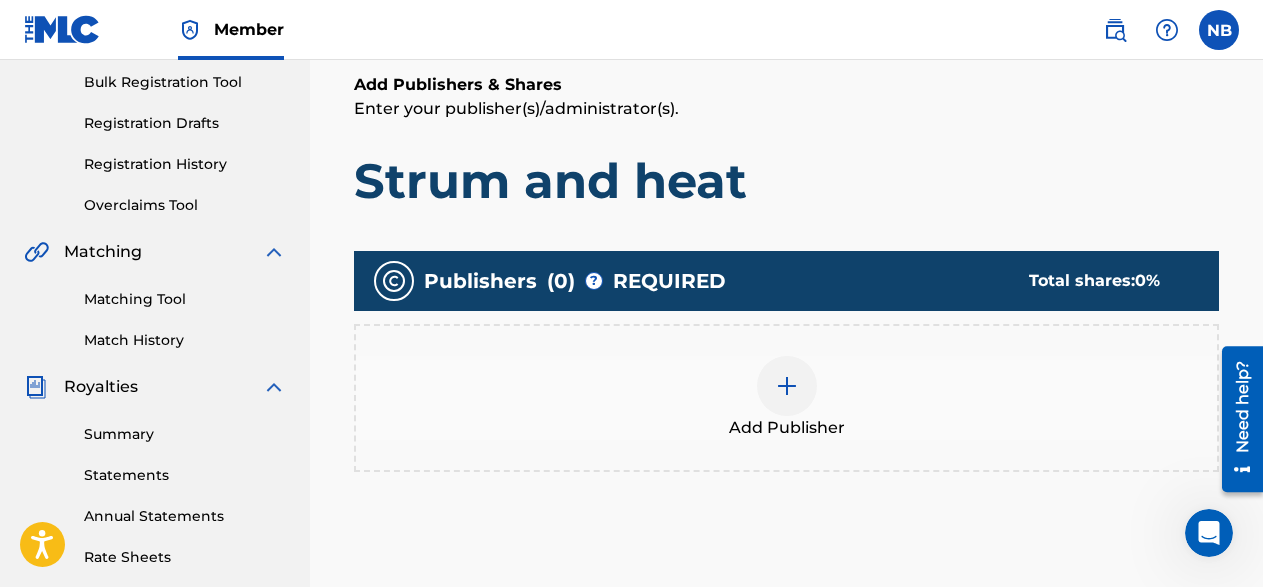 click at bounding box center [787, 386] 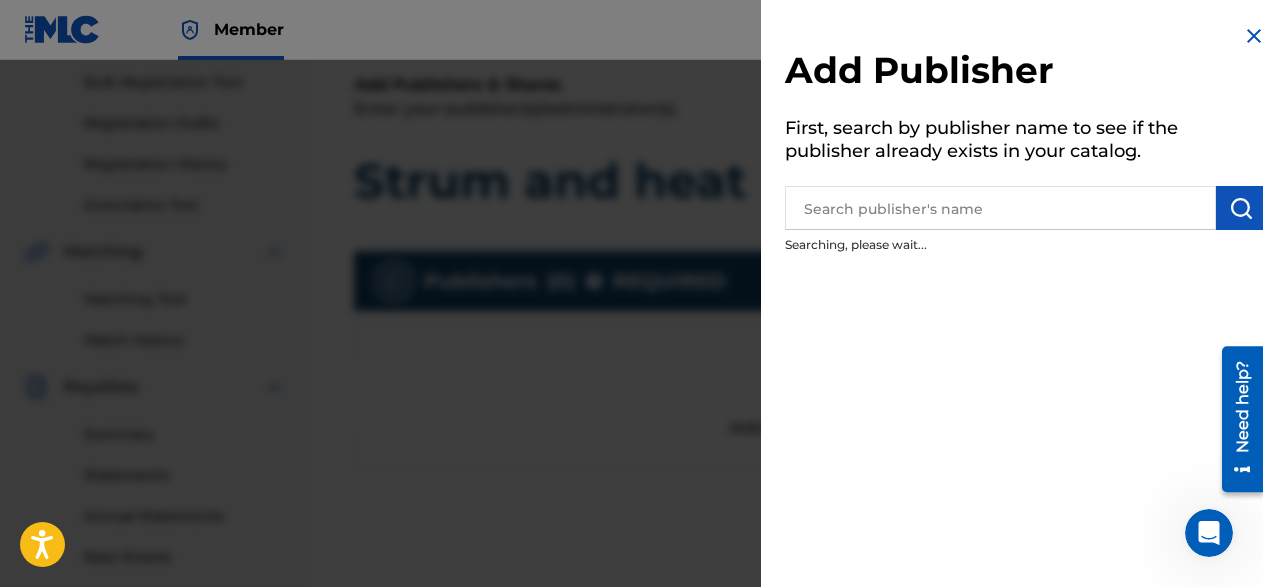 click at bounding box center [1000, 208] 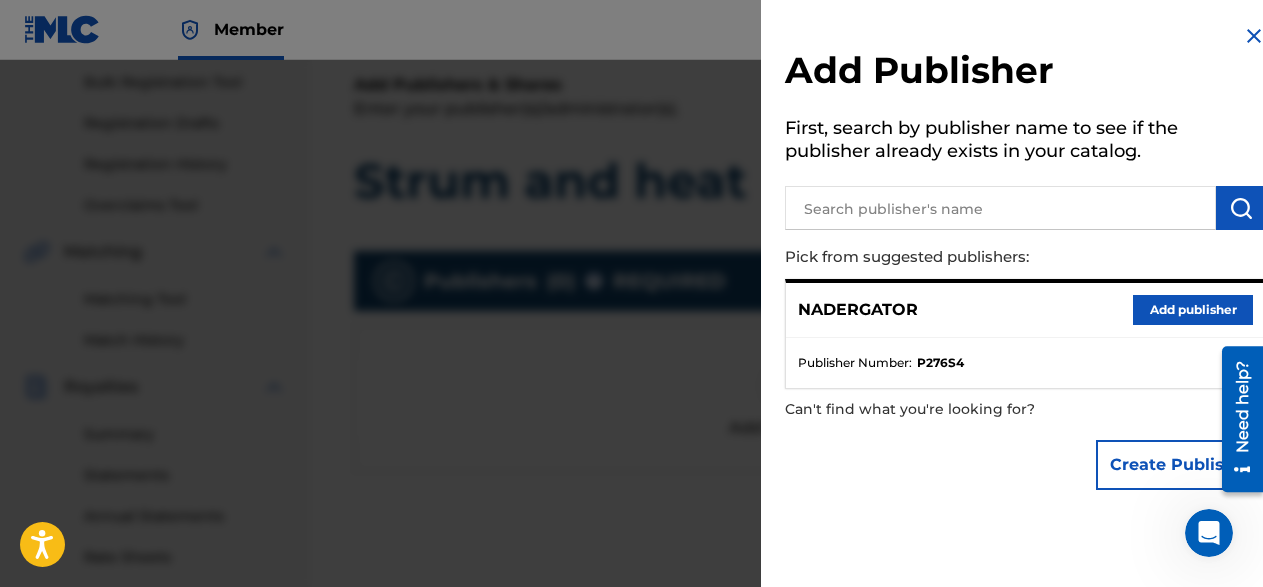 click on "Add publisher" at bounding box center [1193, 310] 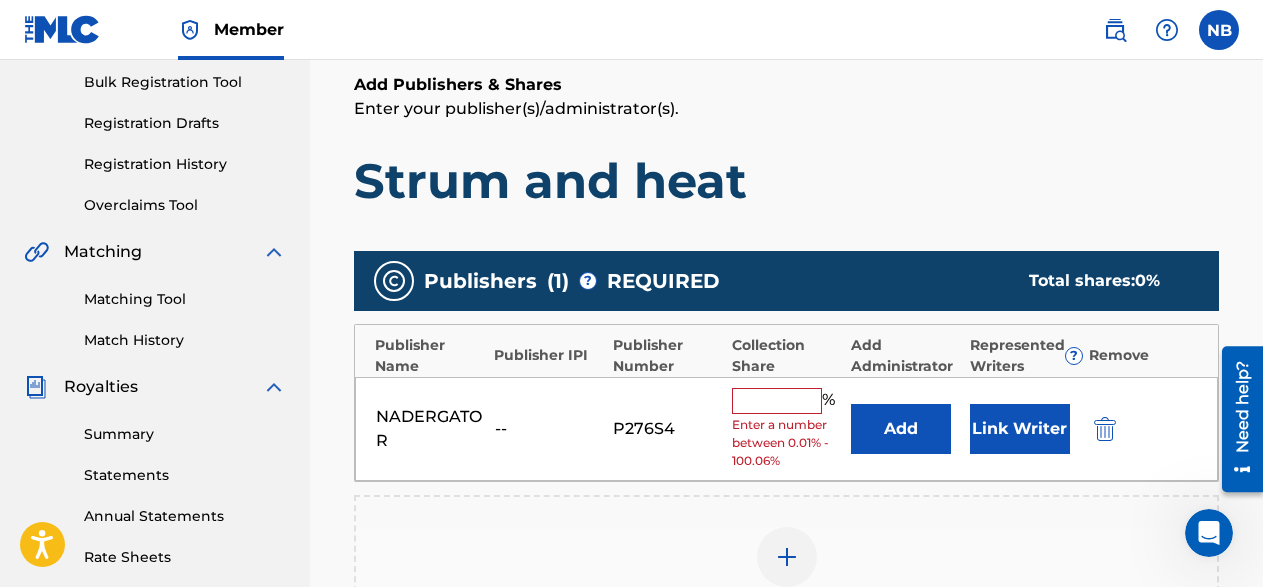 click at bounding box center (777, 401) 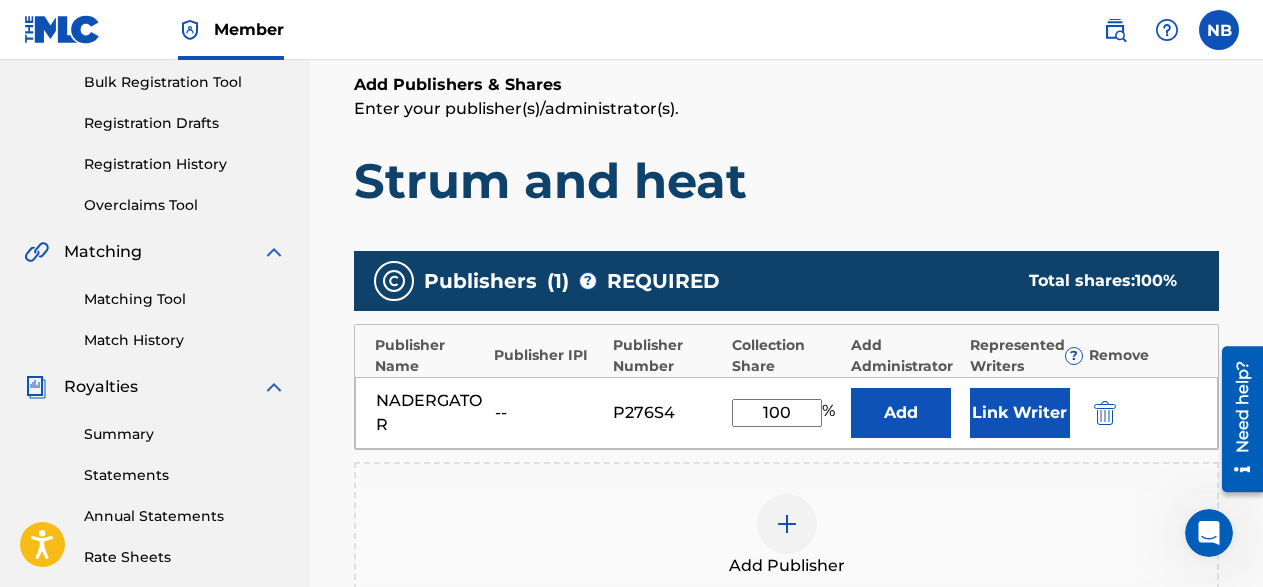 type on "100" 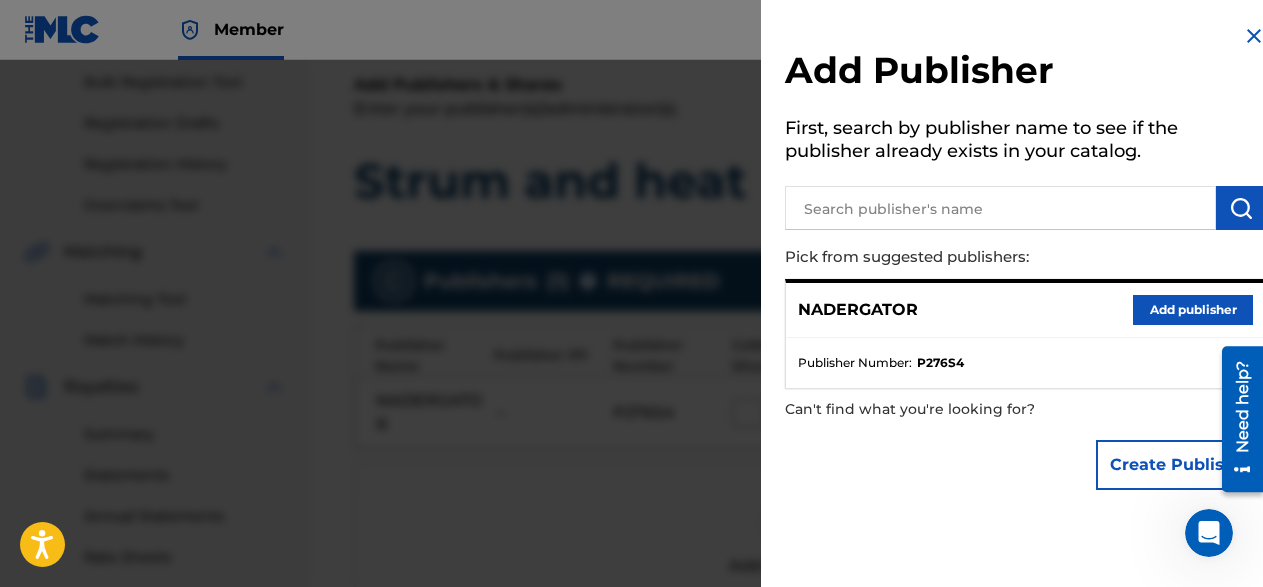 click at bounding box center [1254, 36] 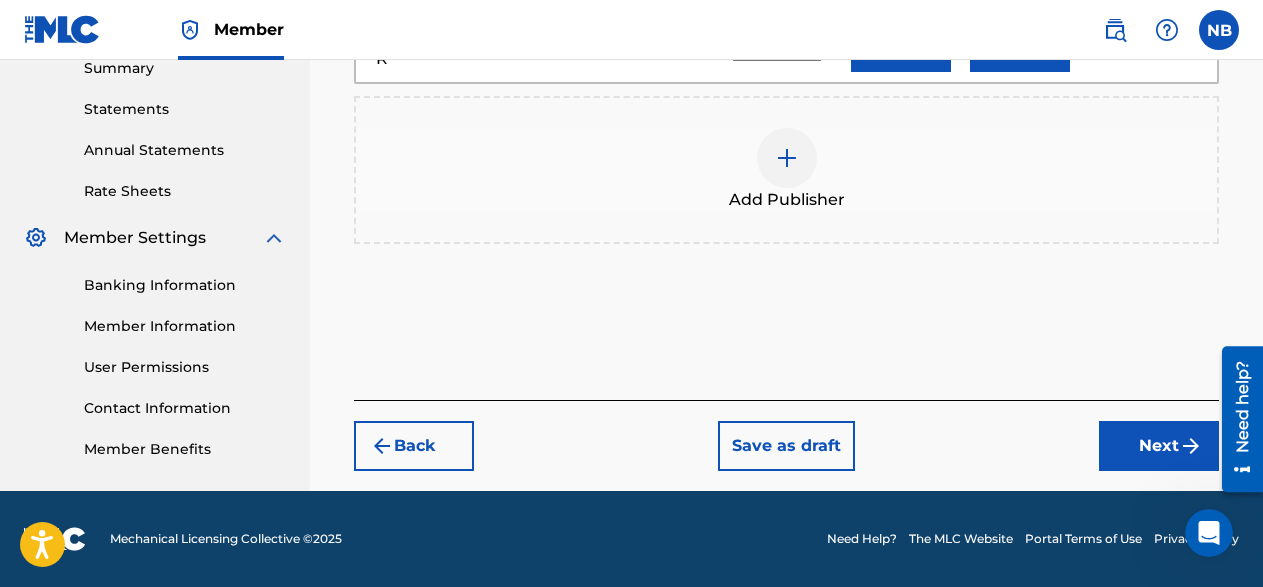 click on "Next" at bounding box center (1159, 446) 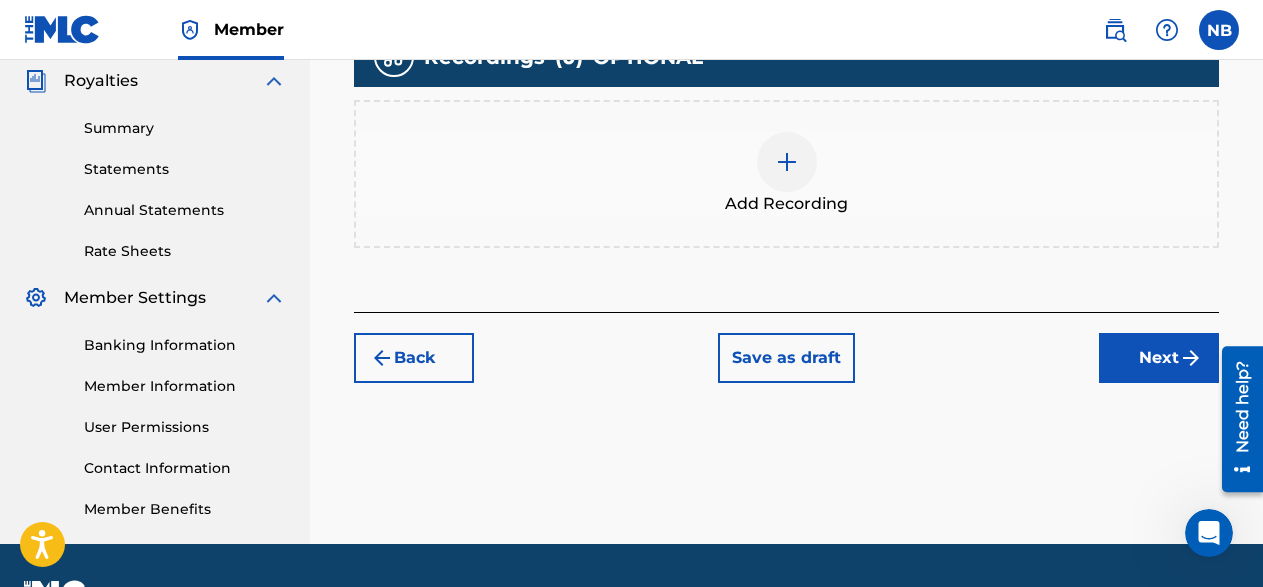 scroll, scrollTop: 498, scrollLeft: 0, axis: vertical 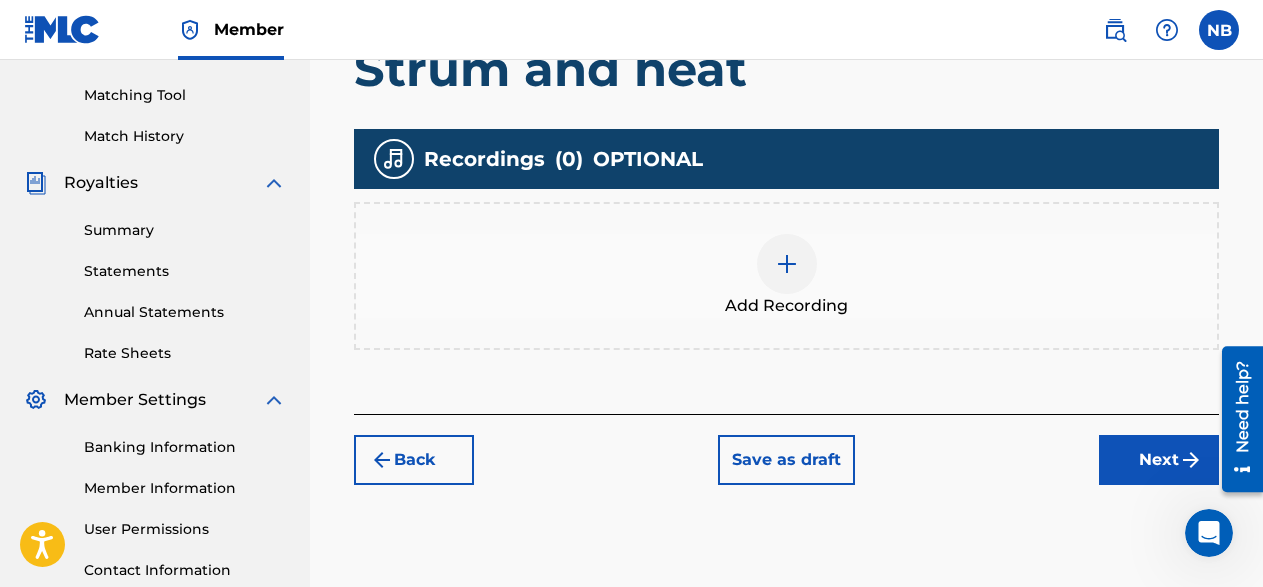 click at bounding box center [787, 264] 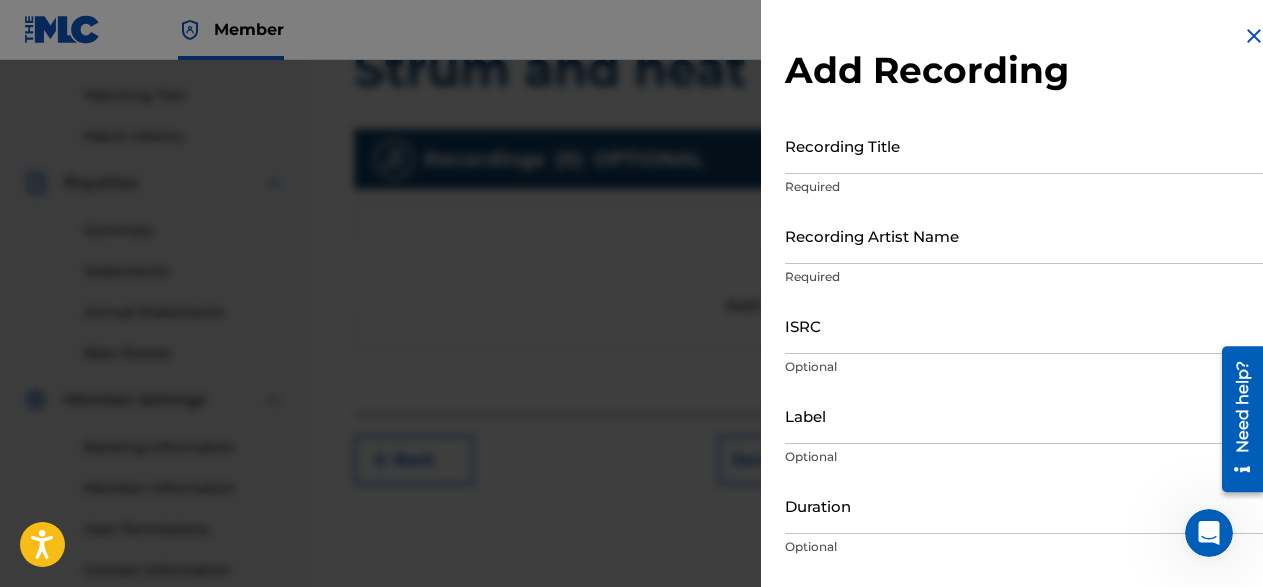 click on "Recording Title" at bounding box center (1025, 145) 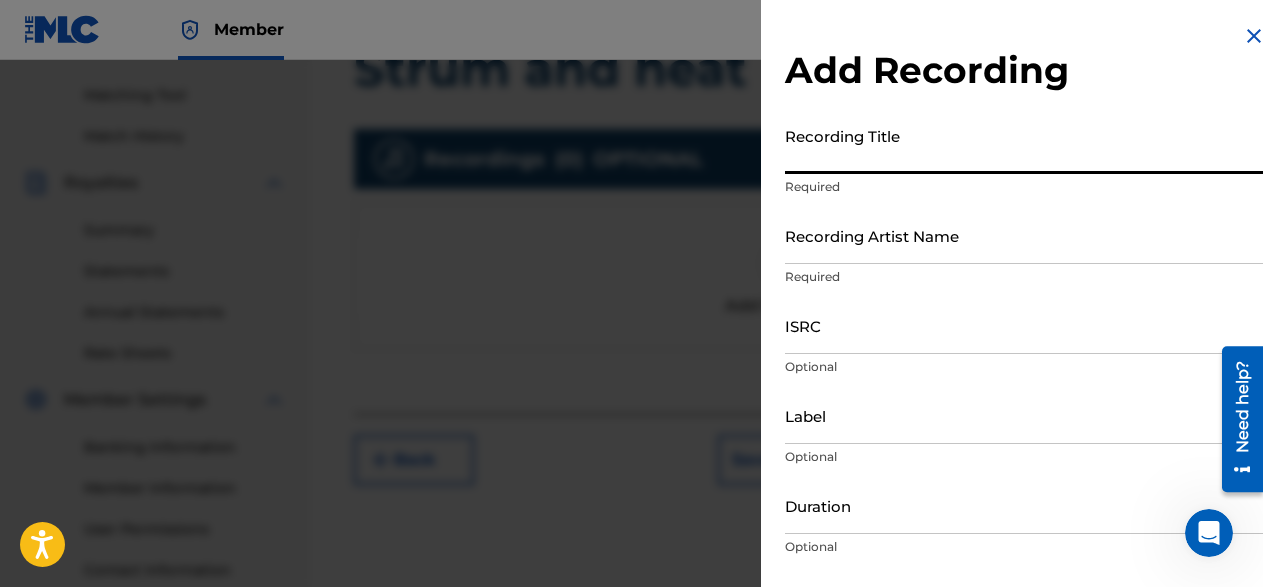 paste on "01028278069" 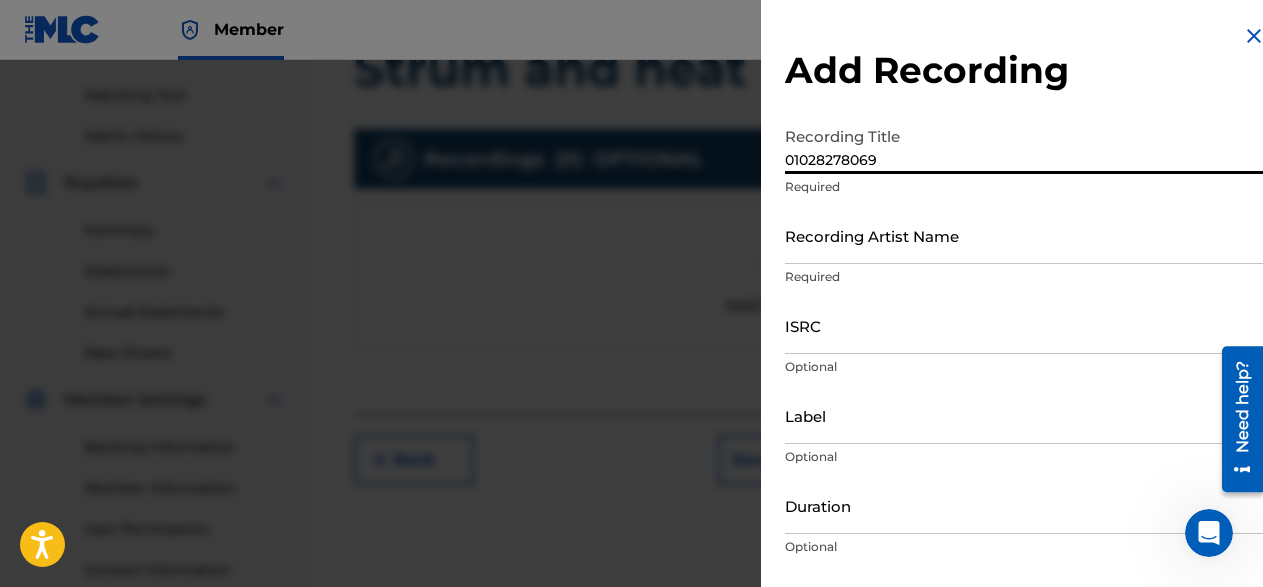drag, startPoint x: 922, startPoint y: 159, endPoint x: 358, endPoint y: 159, distance: 564 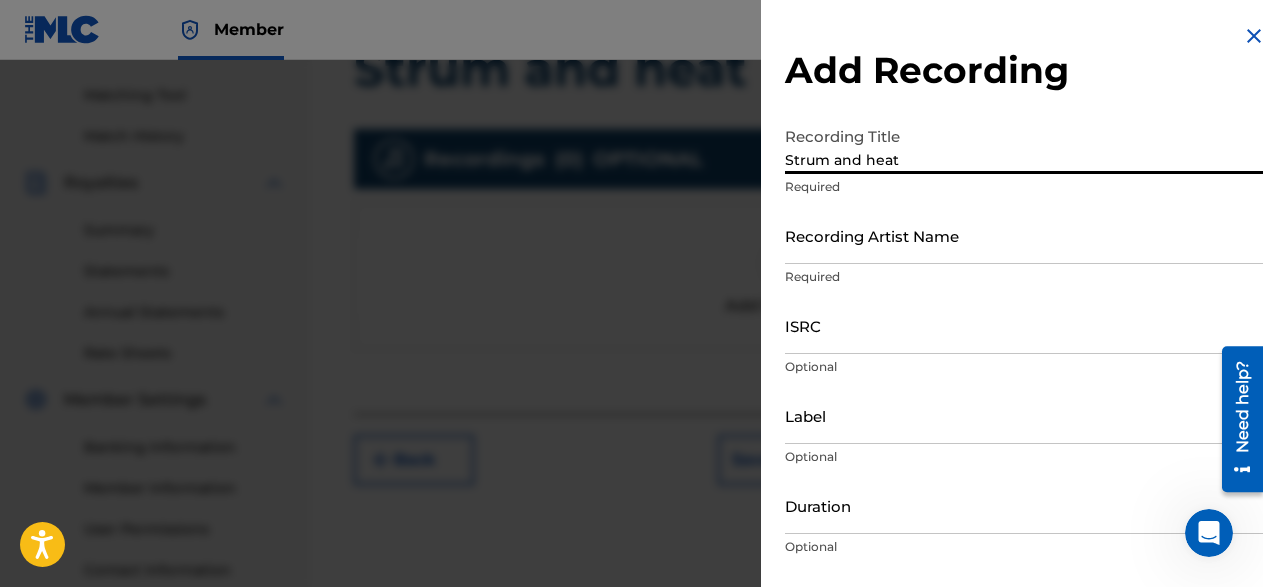 type on "Strum and heat" 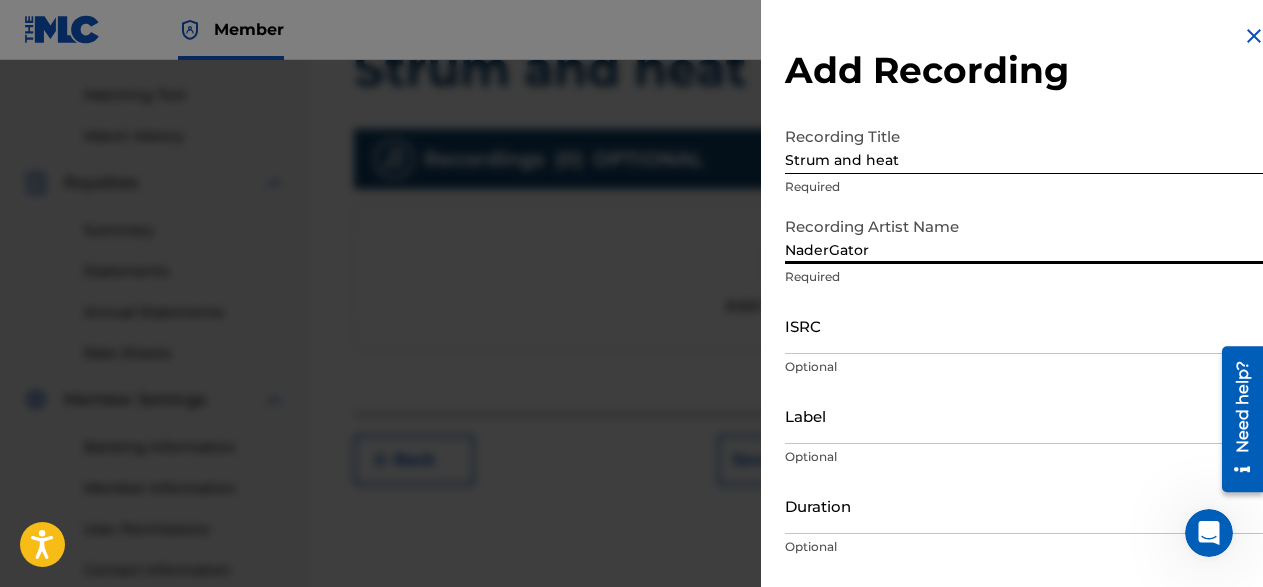 type on "NaderGator" 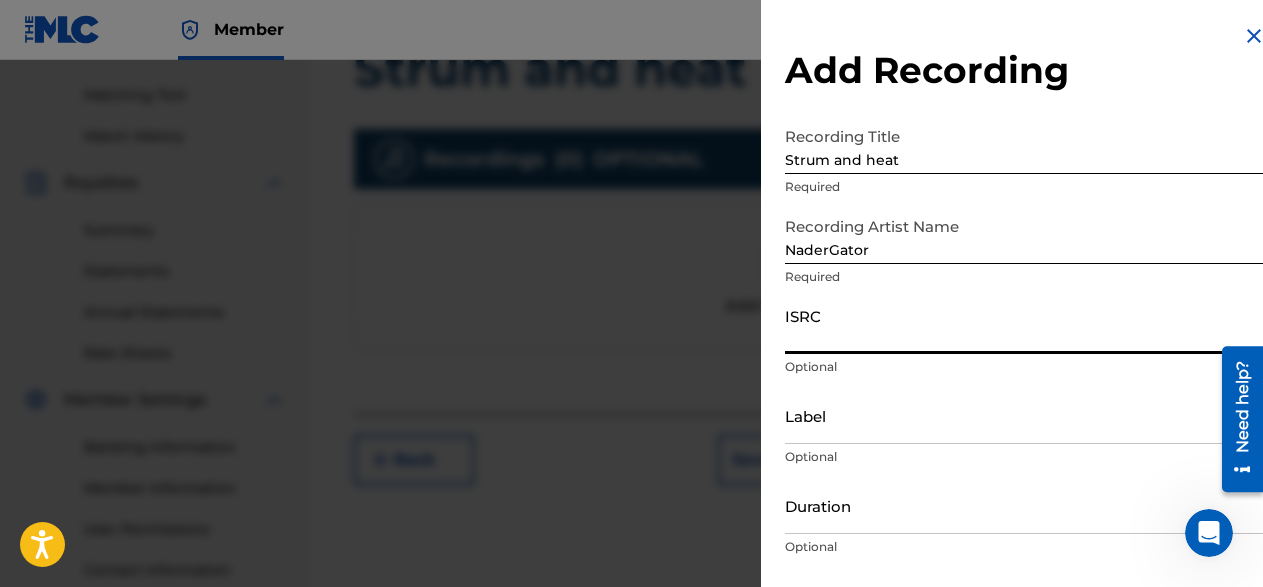 click on "ISRC" at bounding box center (1025, 325) 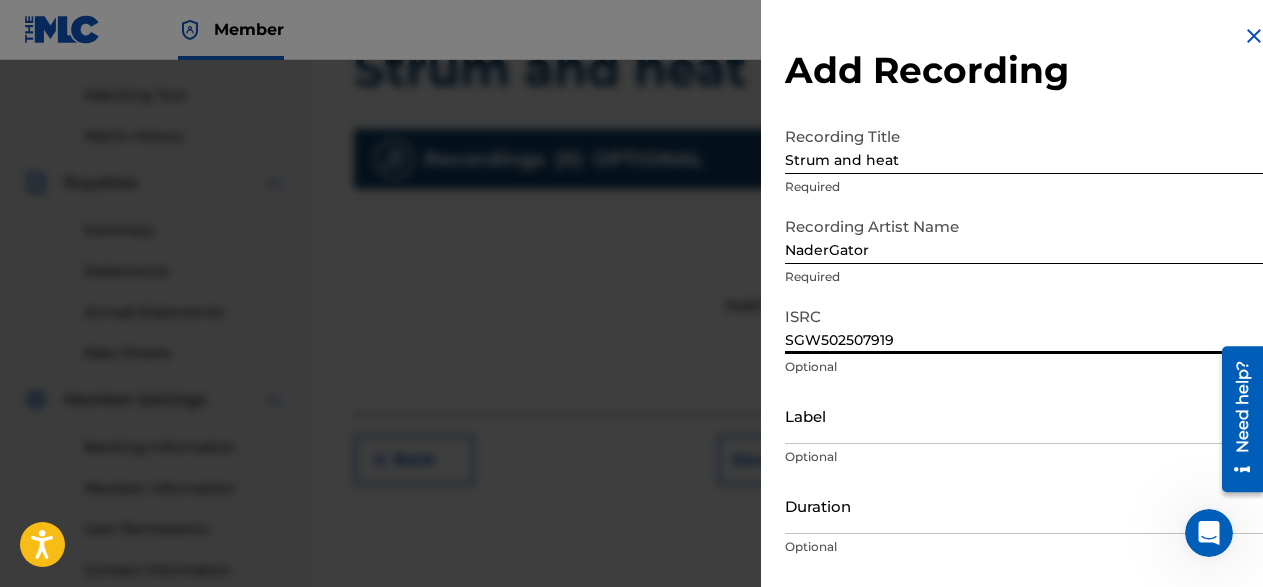 type on "SGW502507919" 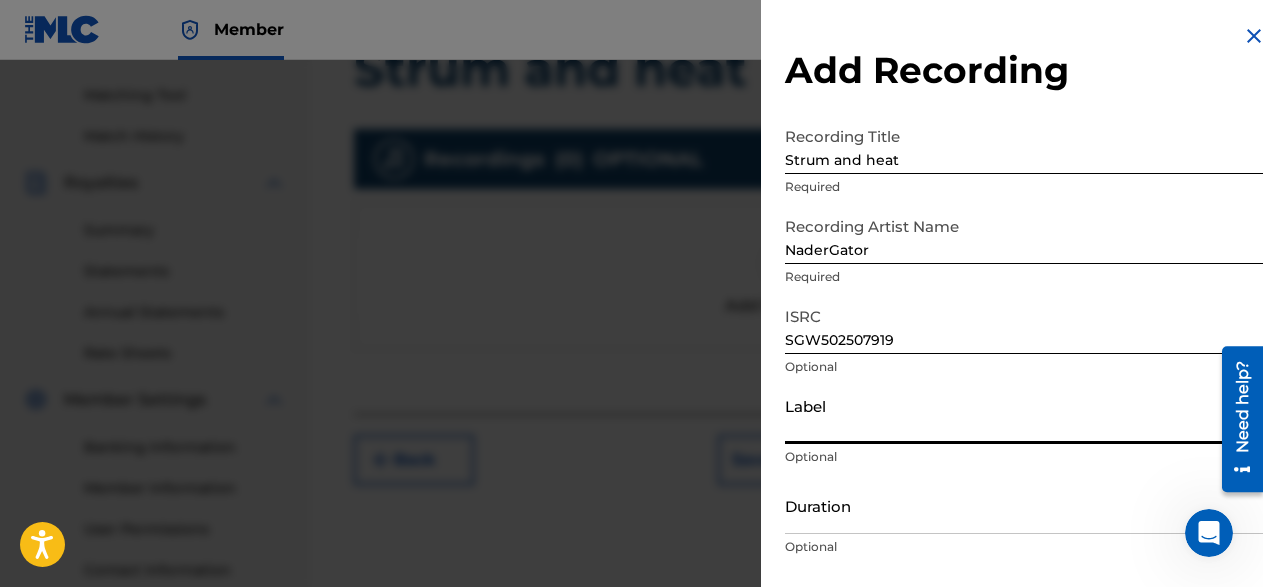 click on "Label" at bounding box center [1025, 415] 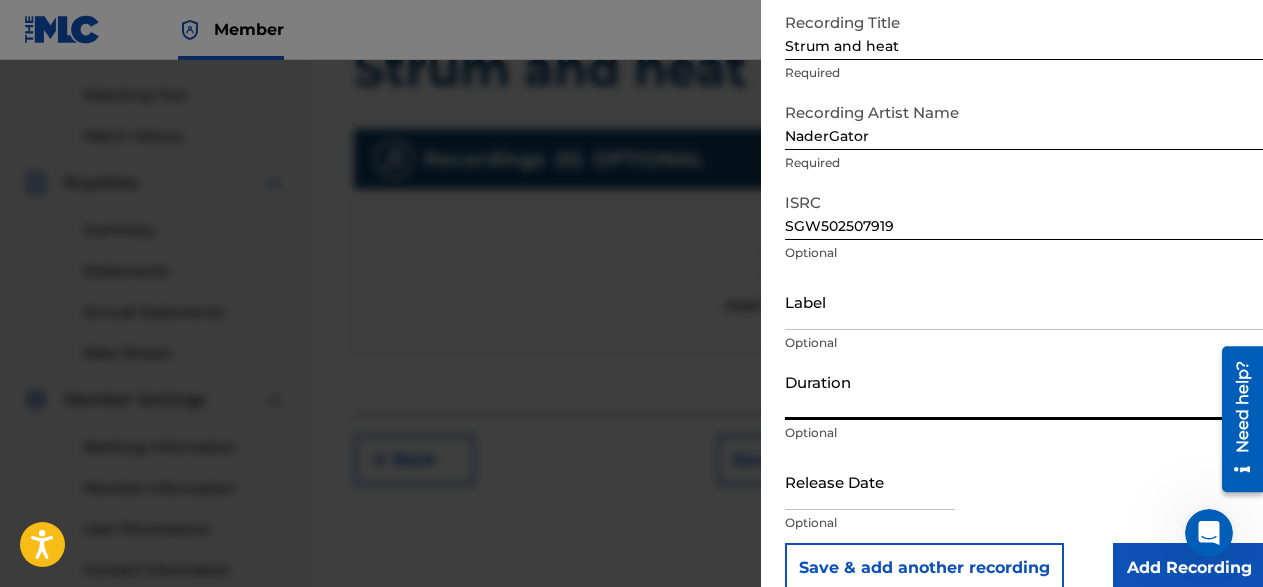 click on "Duration" at bounding box center (1025, 391) 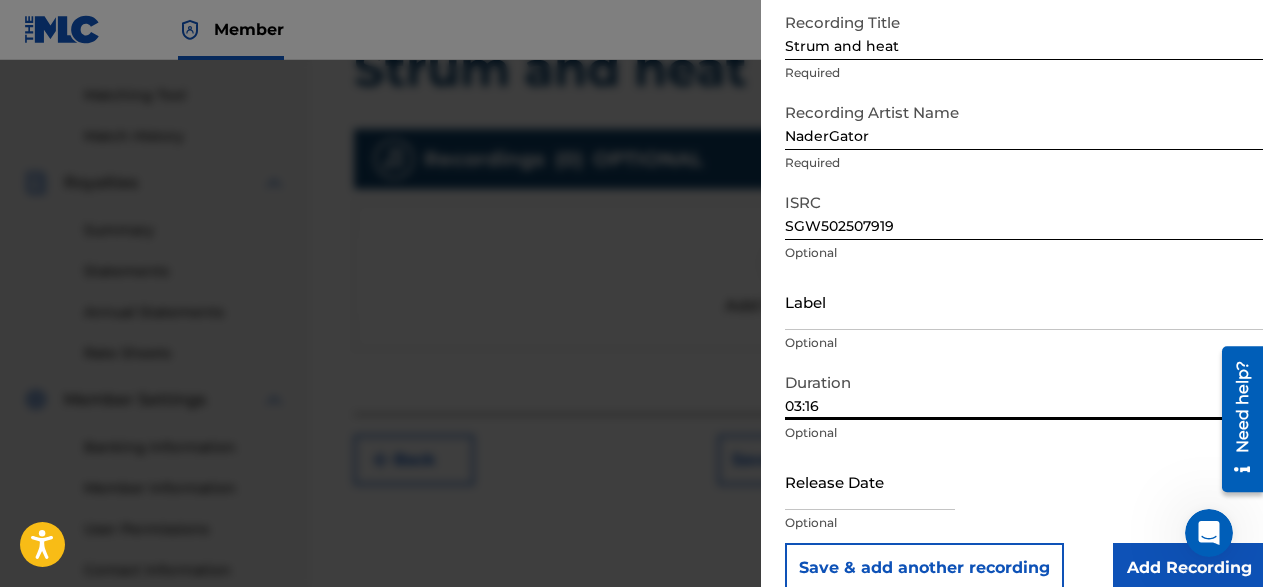 type on "03:16" 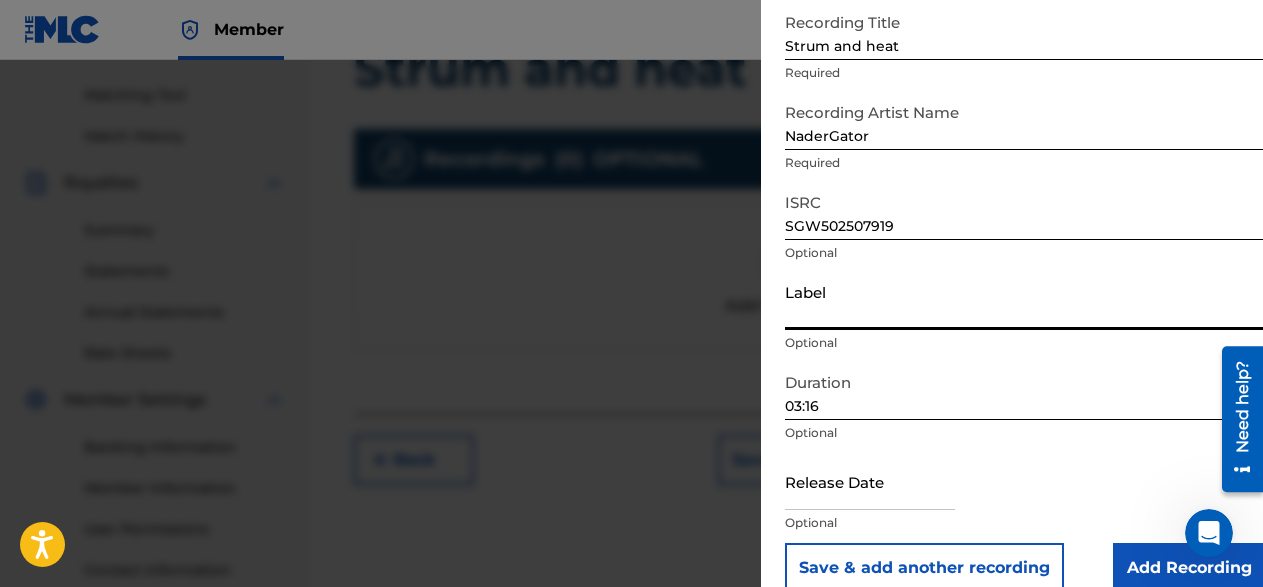 click on "Label" at bounding box center (1025, 301) 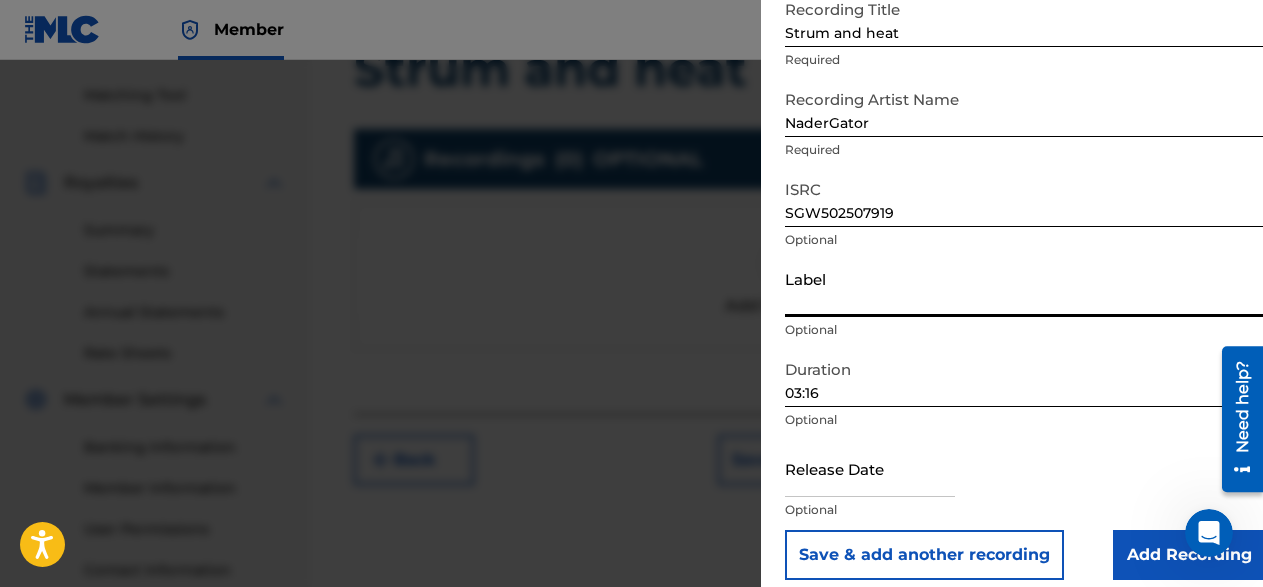 click at bounding box center (870, 468) 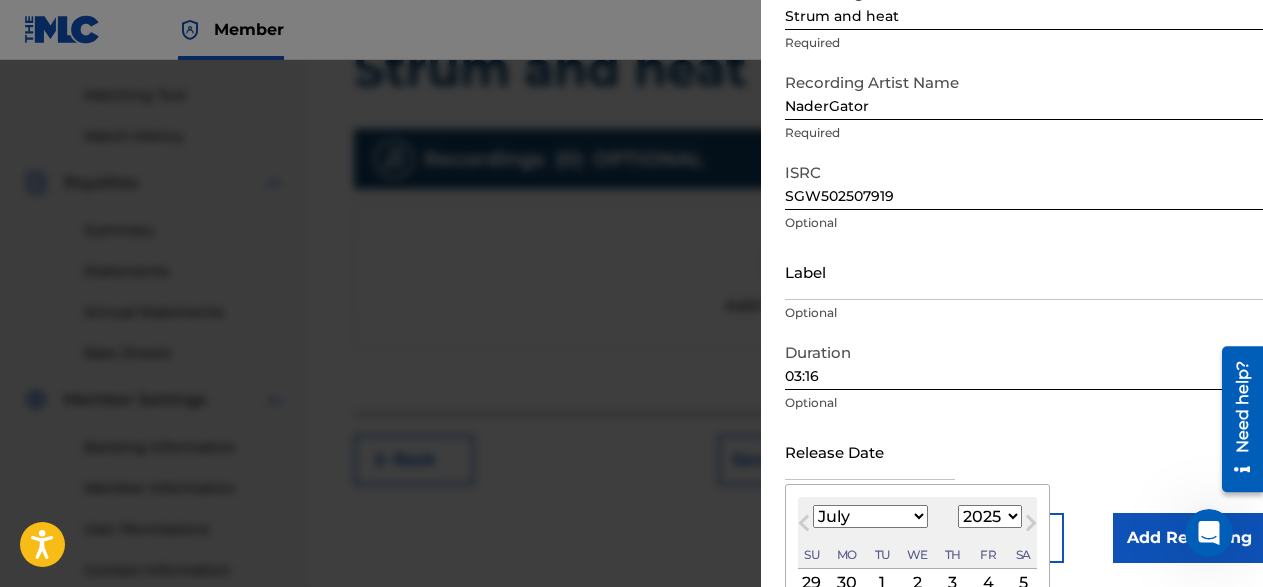 scroll, scrollTop: 258, scrollLeft: 0, axis: vertical 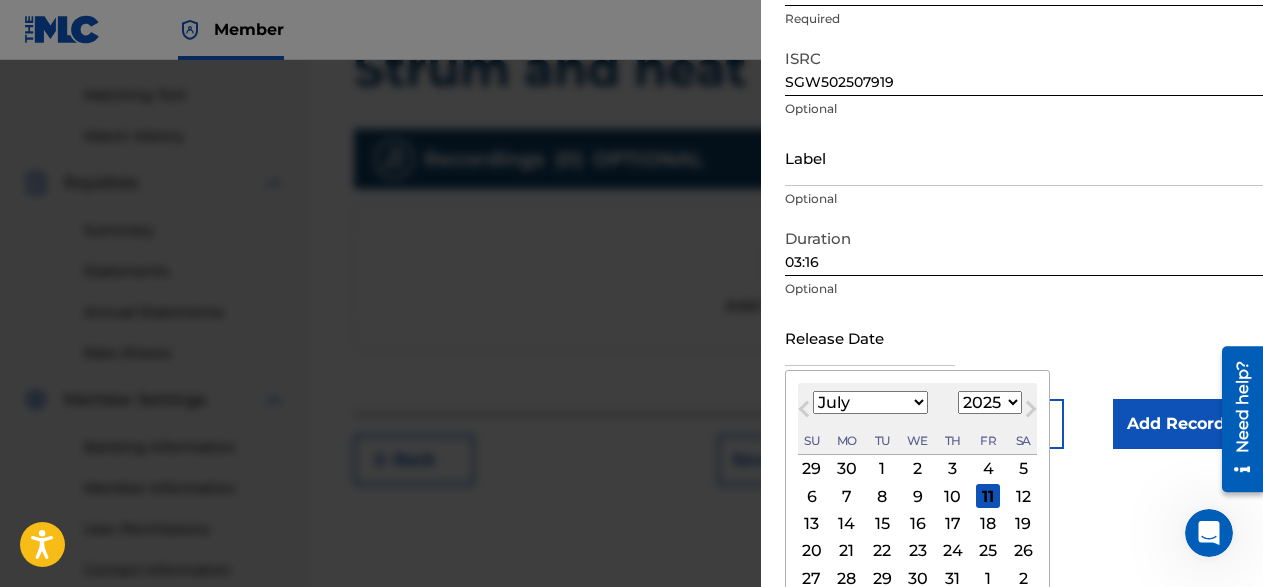 click on "10" at bounding box center (953, 496) 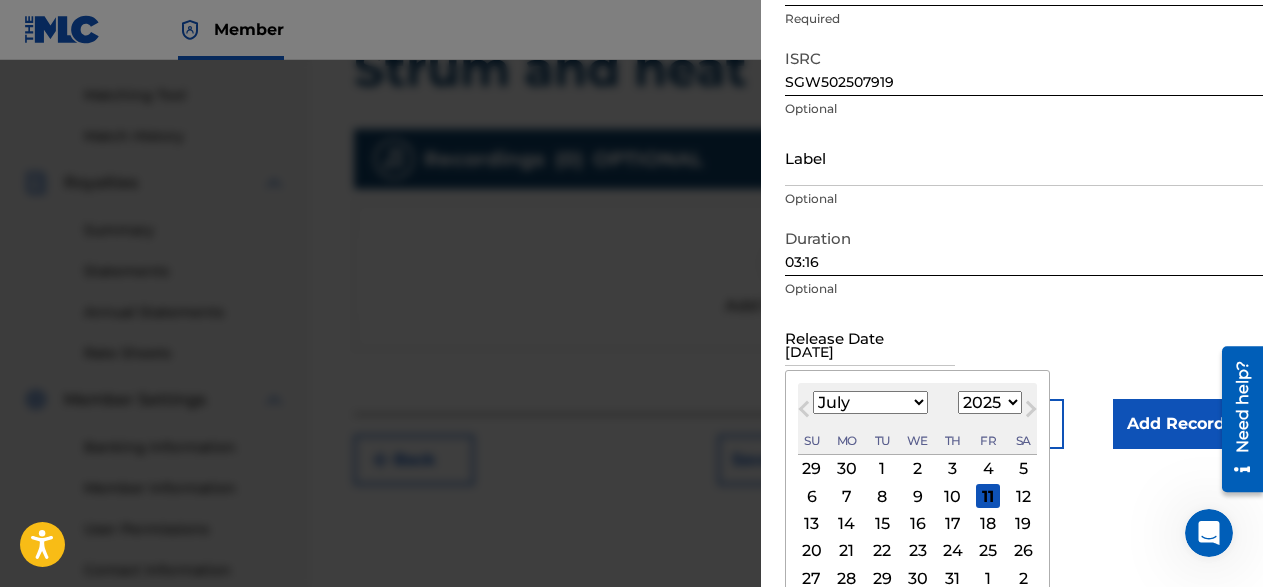 scroll, scrollTop: 144, scrollLeft: 0, axis: vertical 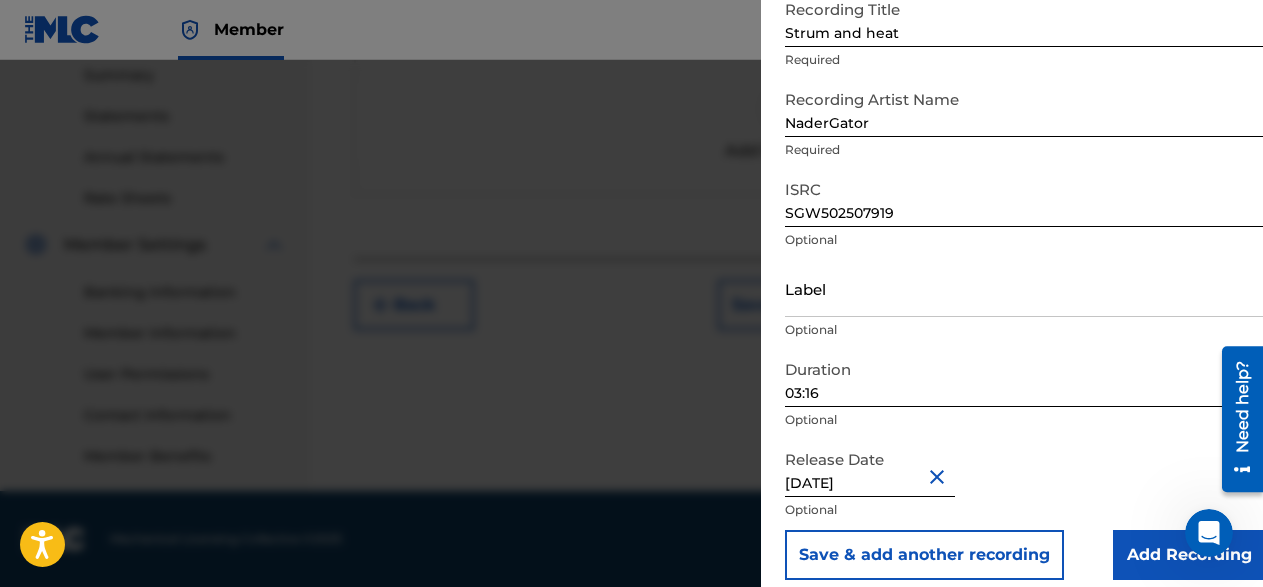 click on "Add Recording" at bounding box center (1189, 555) 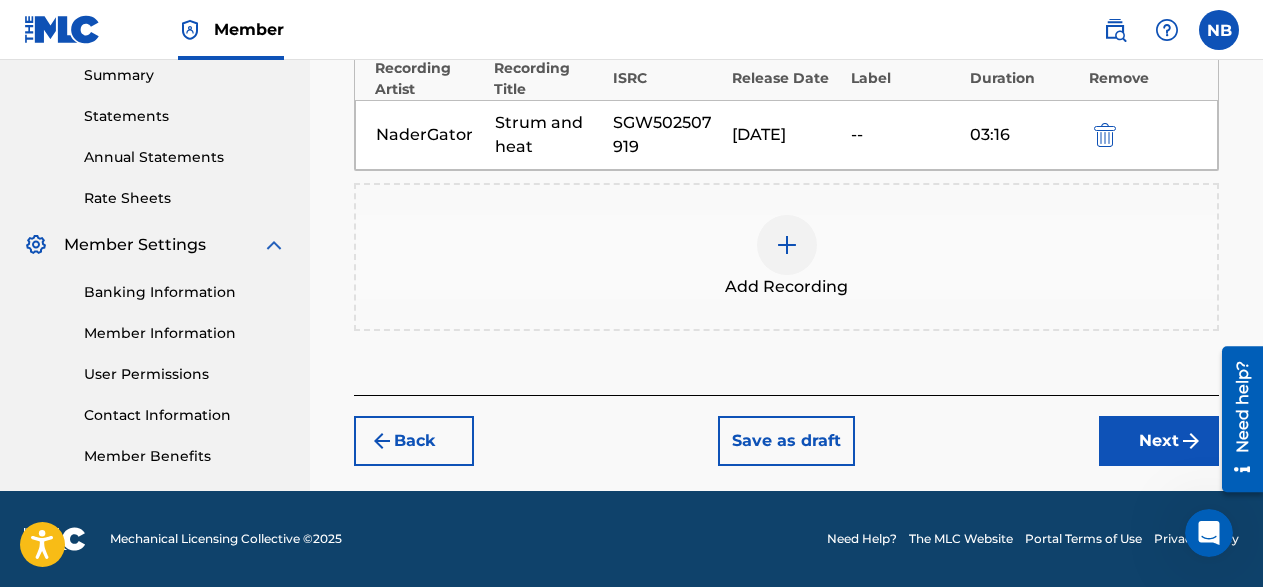scroll, scrollTop: 551, scrollLeft: 0, axis: vertical 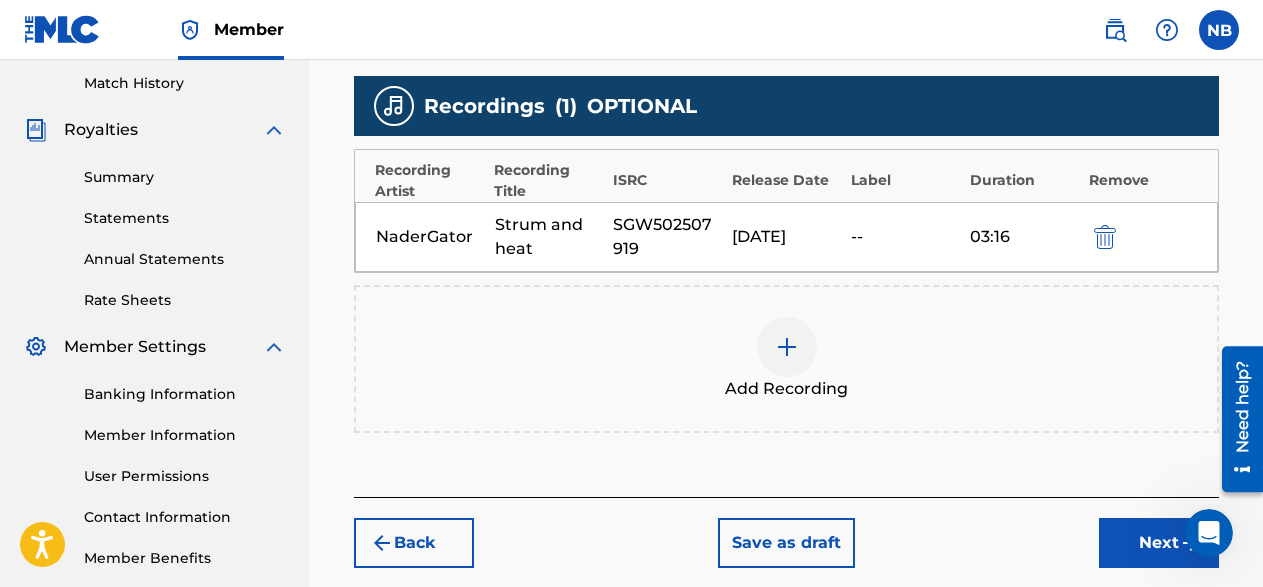 click on "Next" at bounding box center (1159, 543) 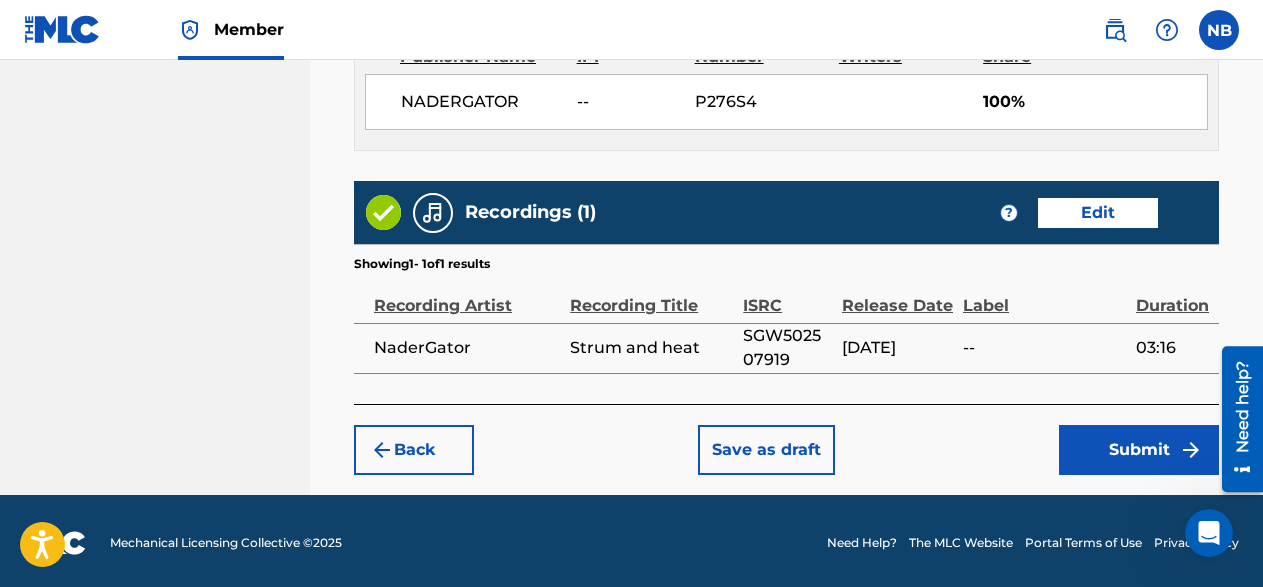 scroll, scrollTop: 1420, scrollLeft: 0, axis: vertical 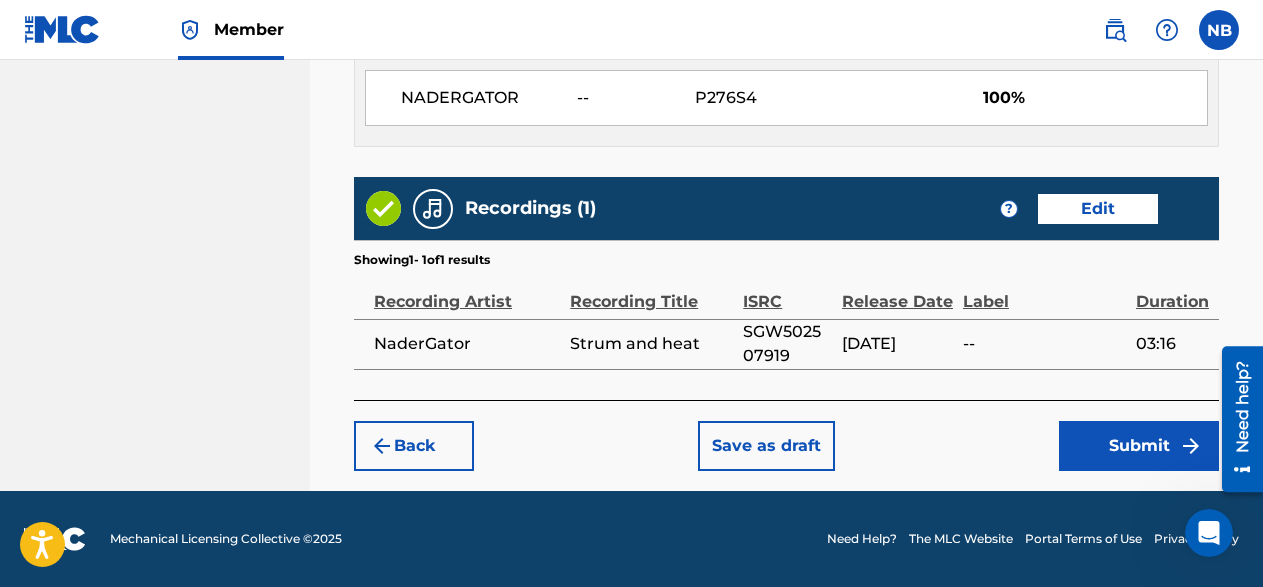 click on "Submit" at bounding box center (1139, 446) 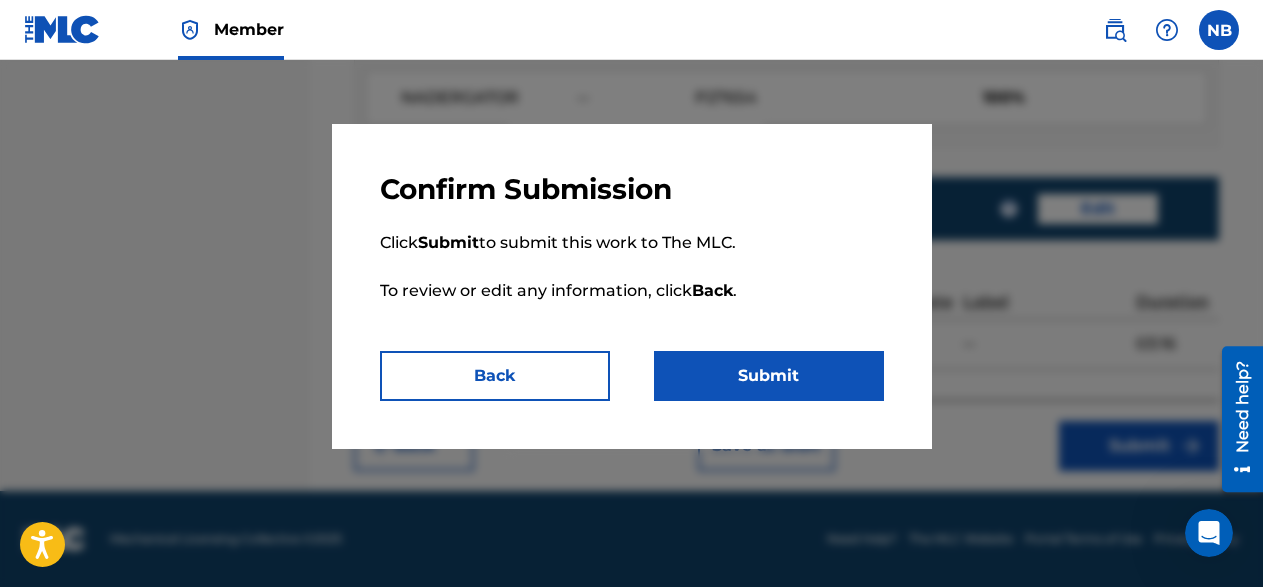 click on "Submit" at bounding box center (769, 376) 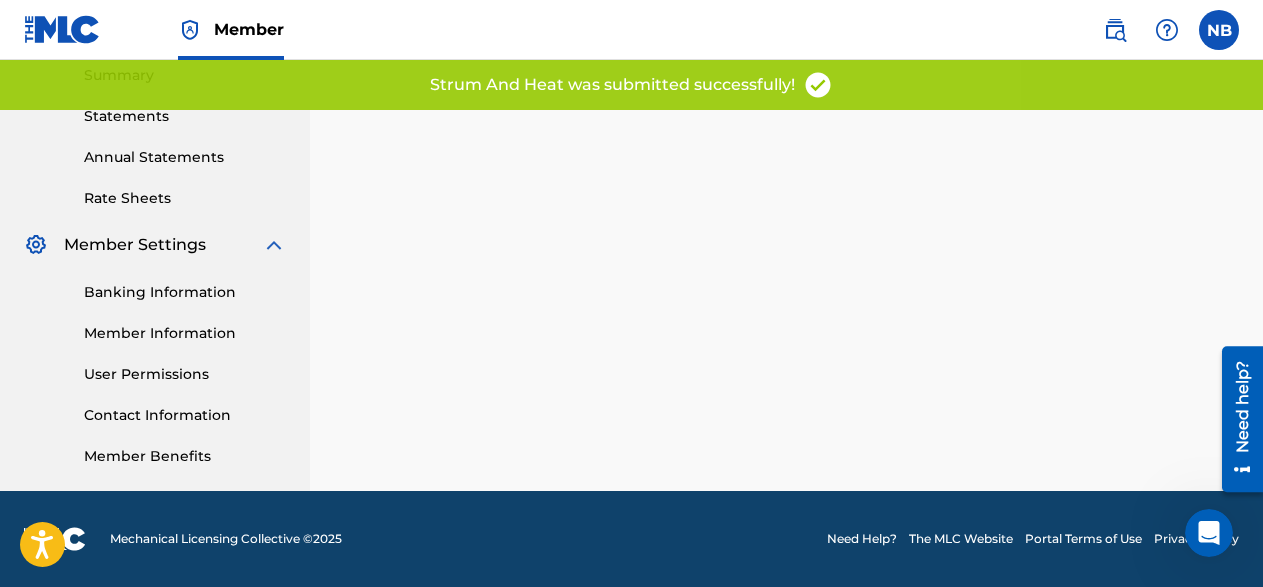 scroll, scrollTop: 0, scrollLeft: 0, axis: both 